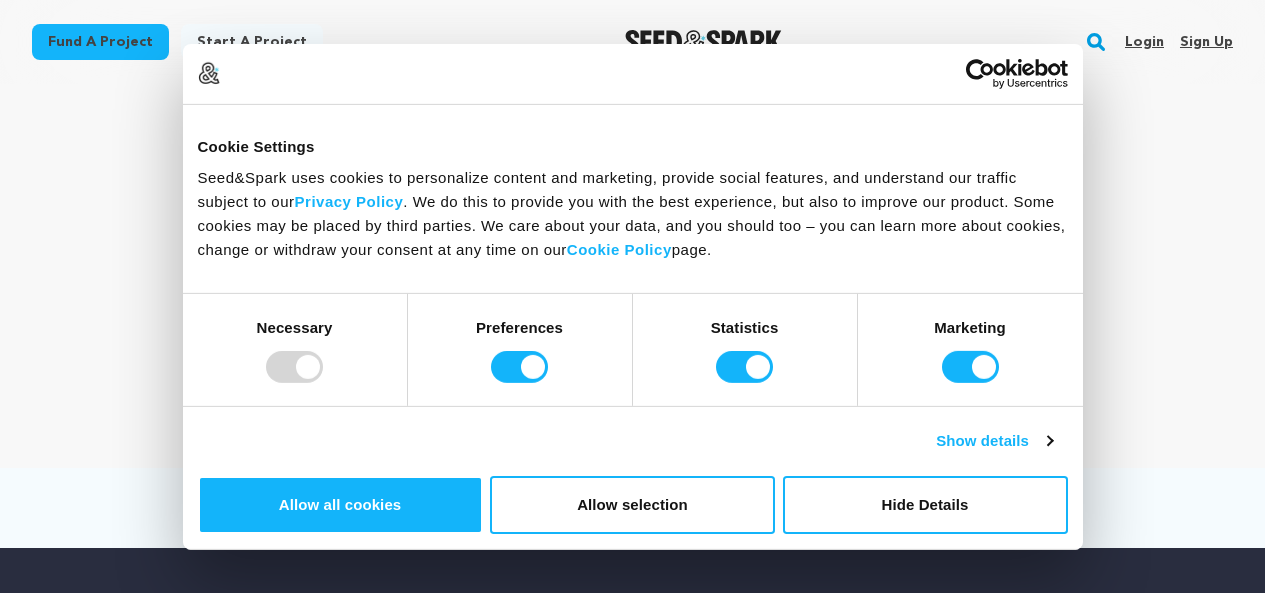 scroll, scrollTop: 0, scrollLeft: 0, axis: both 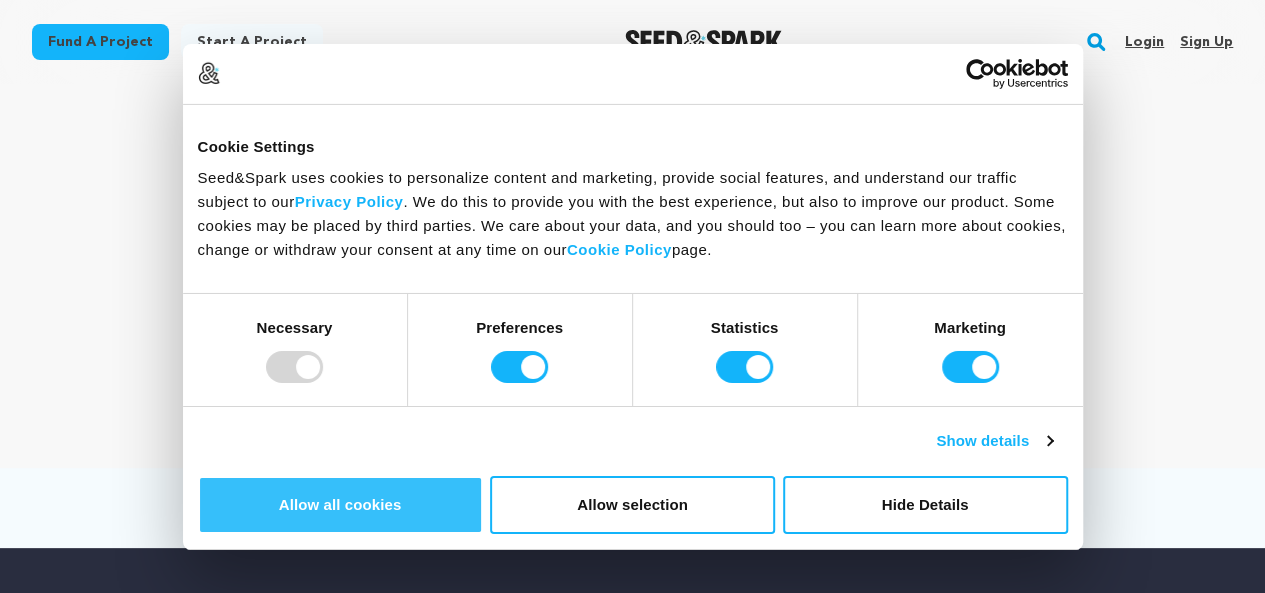 click on "Allow all cookies" at bounding box center (340, 505) 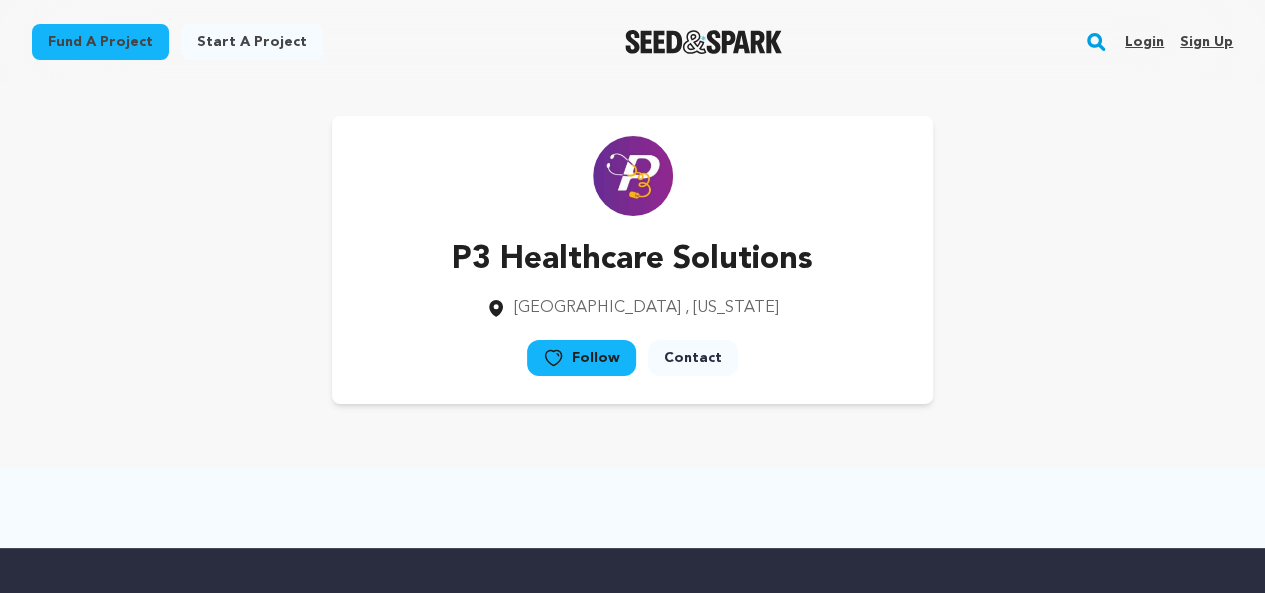 click on "P3 Healthcare Solutions
Ontario
, California
Follow" at bounding box center [632, 260] 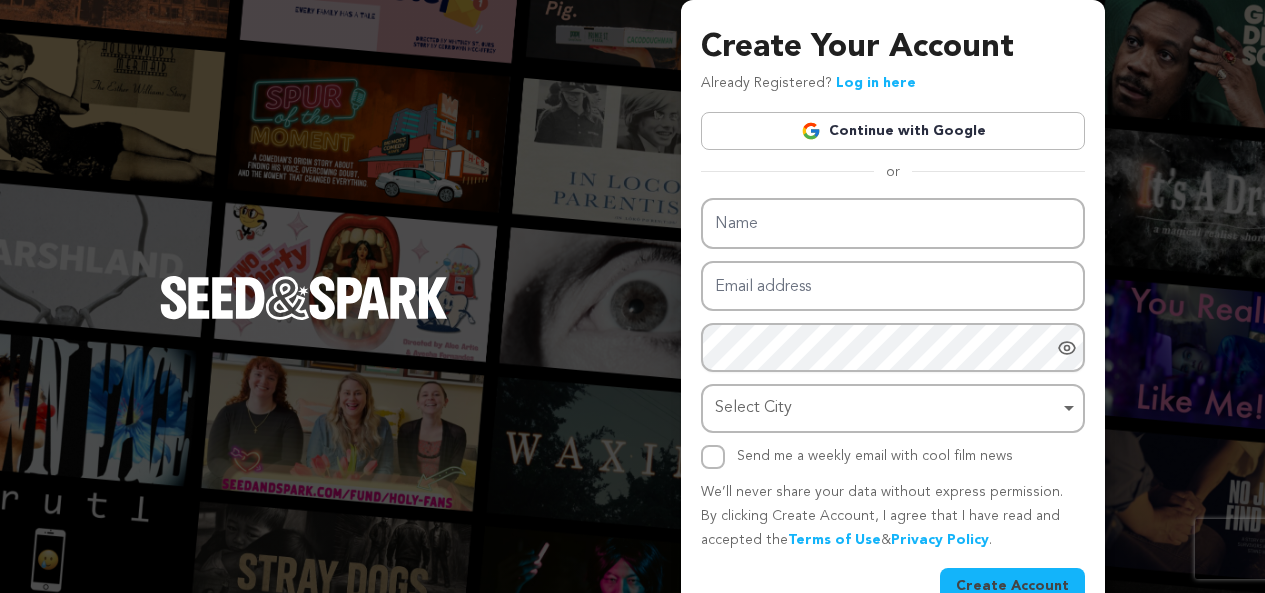 scroll, scrollTop: 0, scrollLeft: 0, axis: both 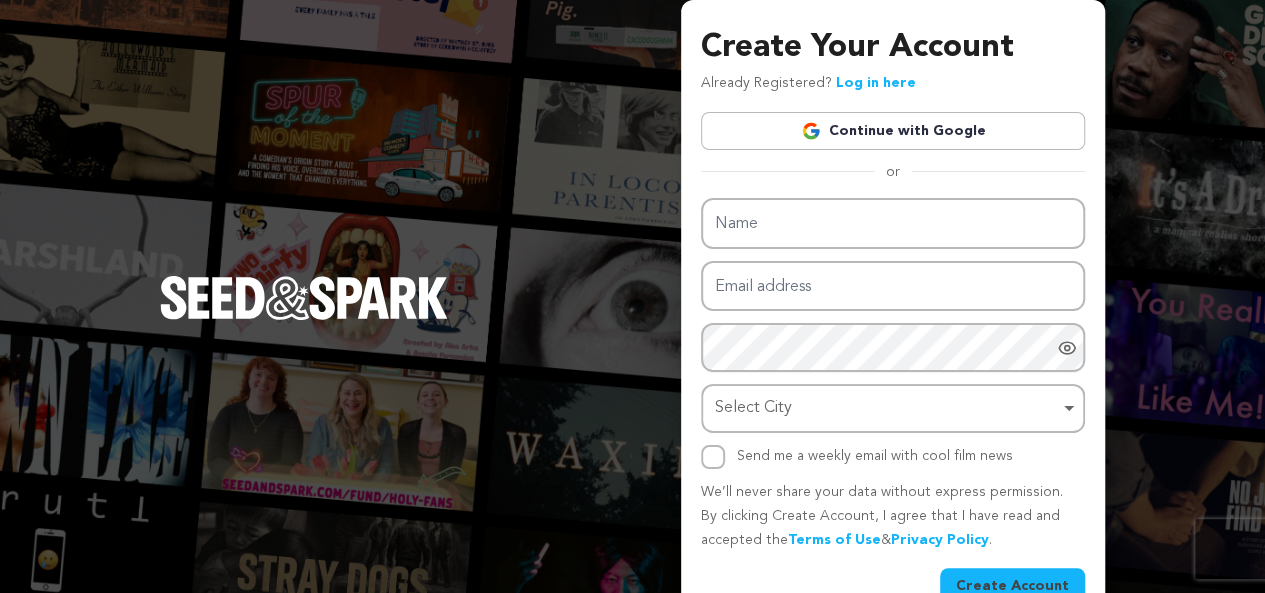 click on "Continue with Google" at bounding box center (893, 131) 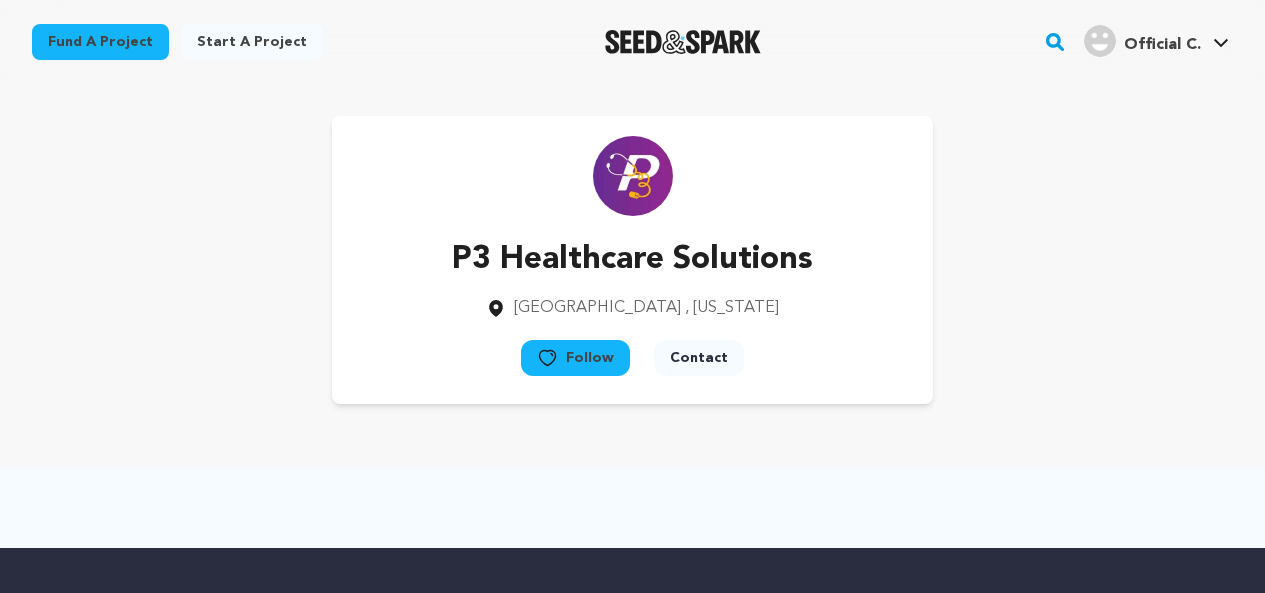 scroll, scrollTop: 0, scrollLeft: 0, axis: both 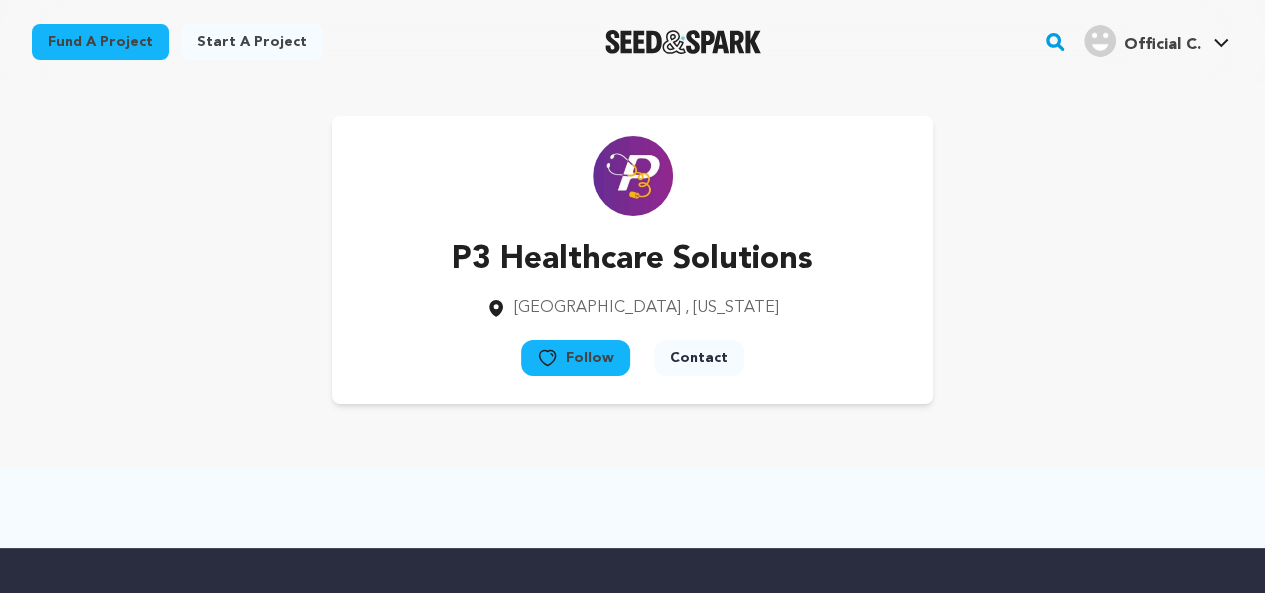 click on "Official C." at bounding box center (1142, 41) 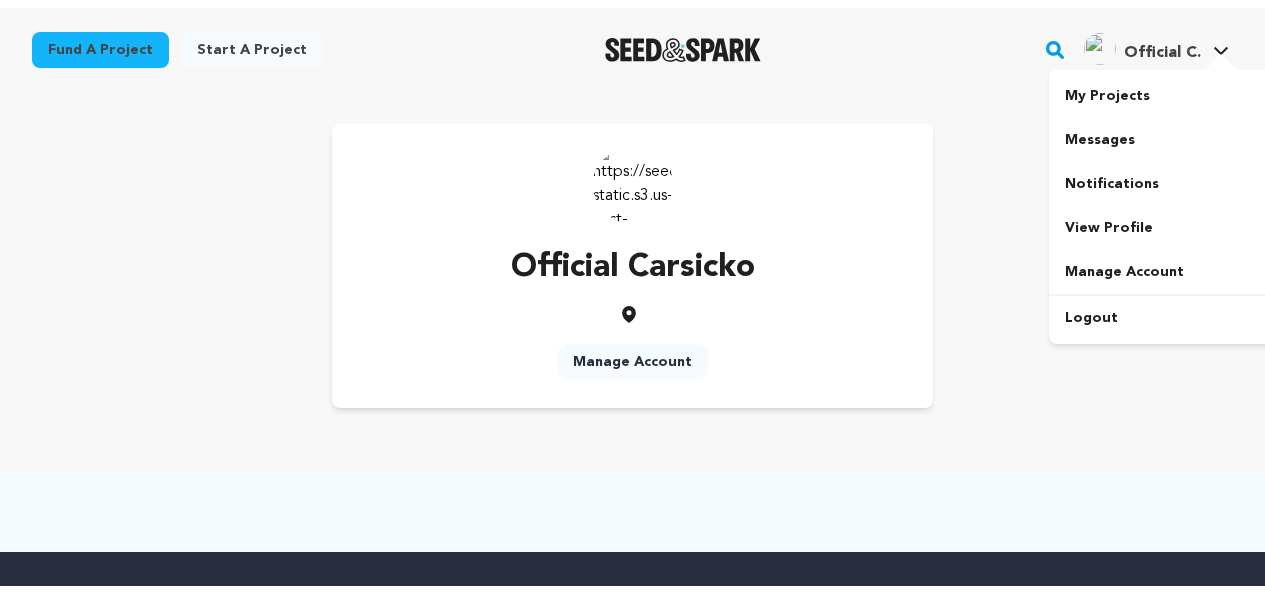 scroll, scrollTop: 0, scrollLeft: 0, axis: both 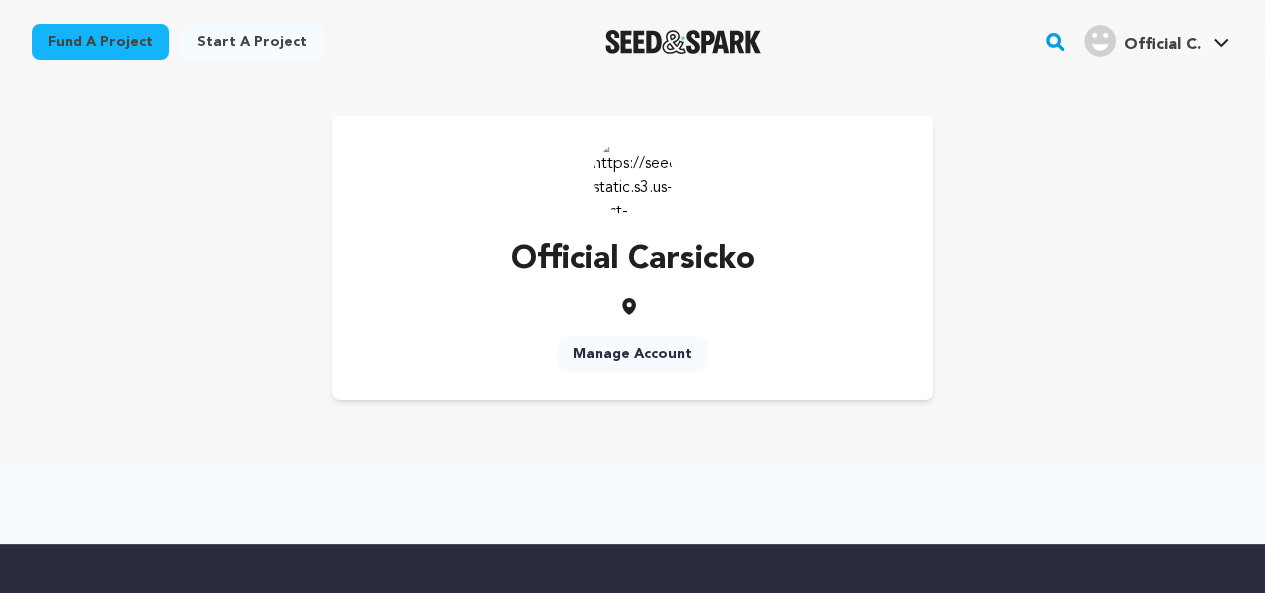 click on "Manage Account" at bounding box center (632, 354) 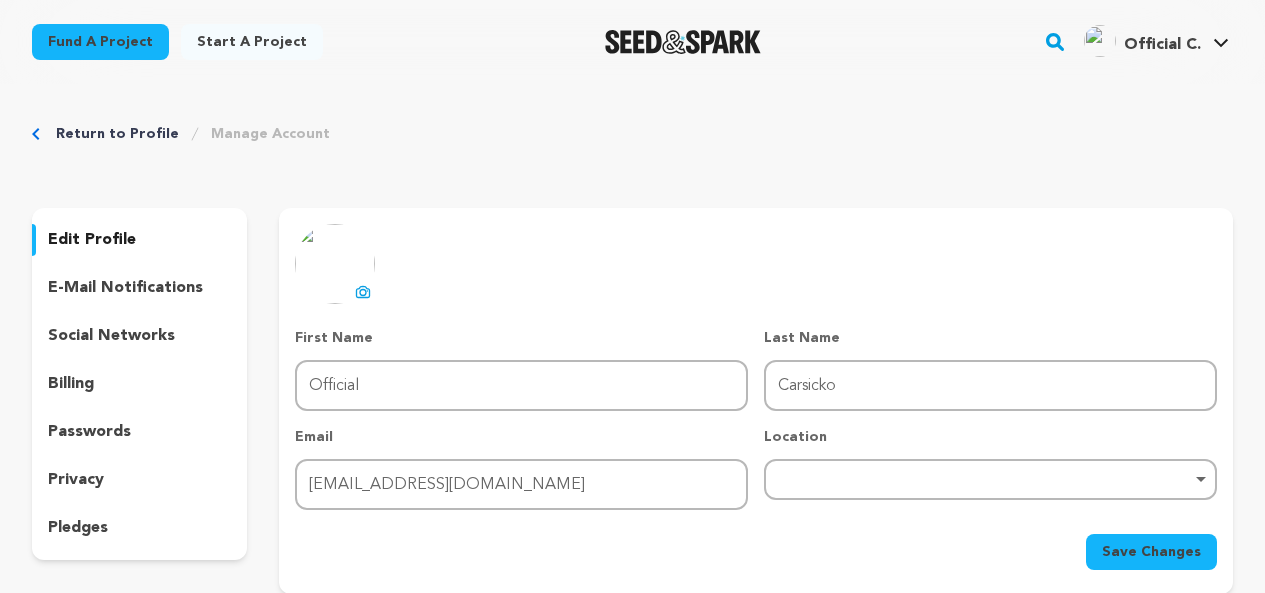 scroll, scrollTop: 0, scrollLeft: 0, axis: both 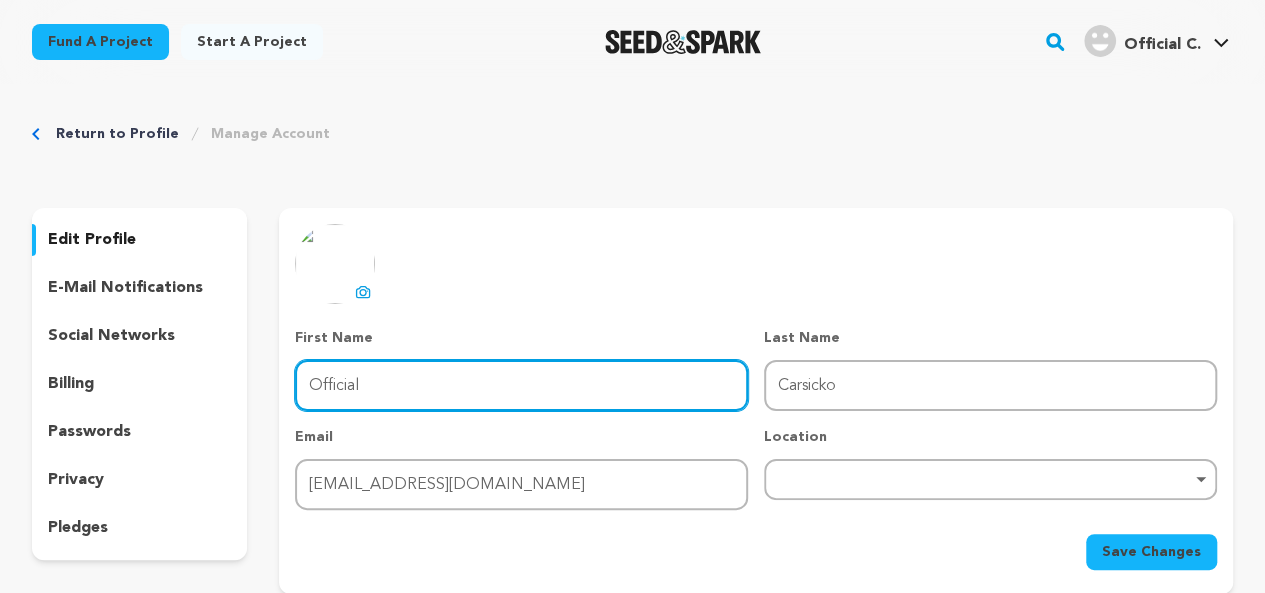 click on "Official" at bounding box center (521, 385) 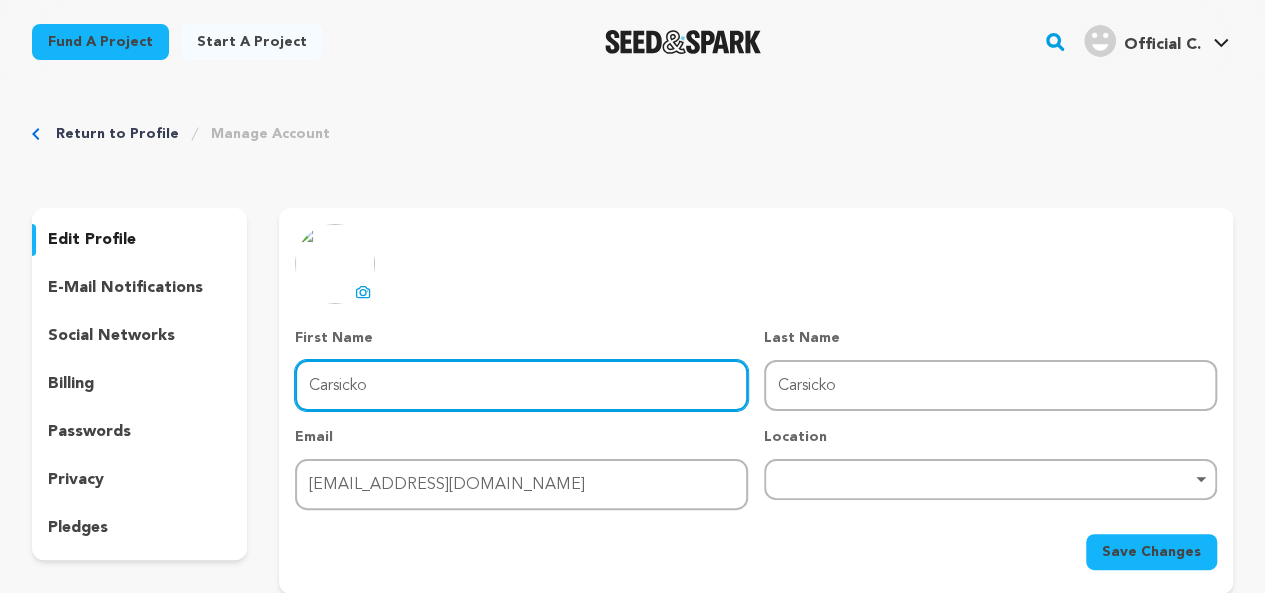 type on "Carsicko" 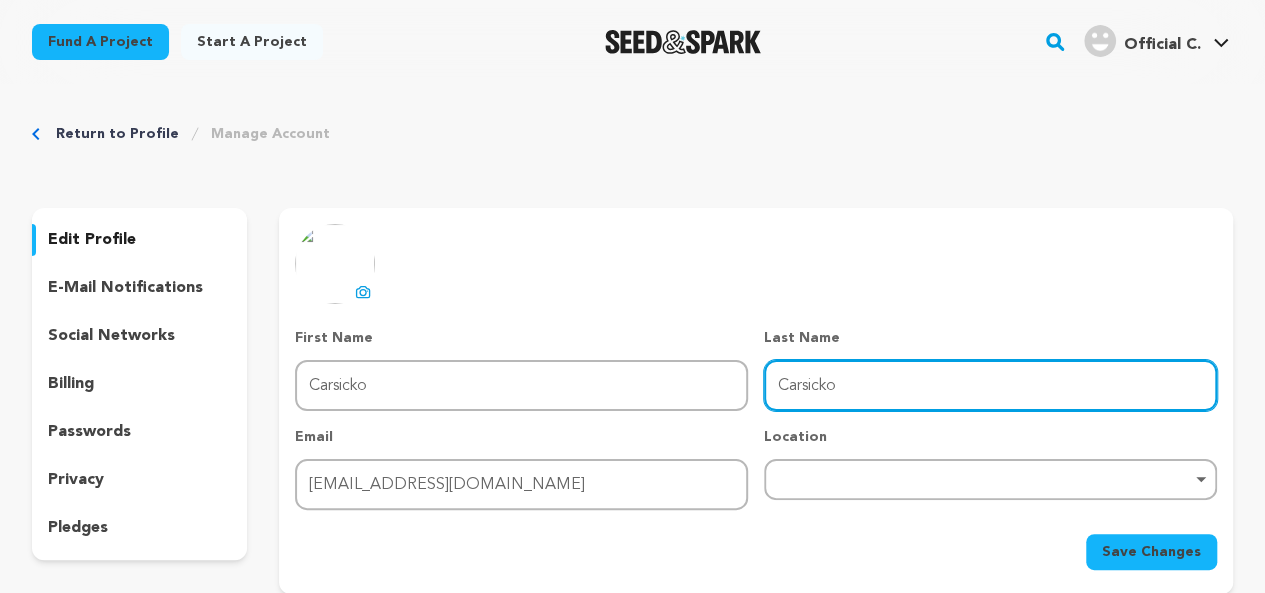 click on "Carsicko" at bounding box center [990, 385] 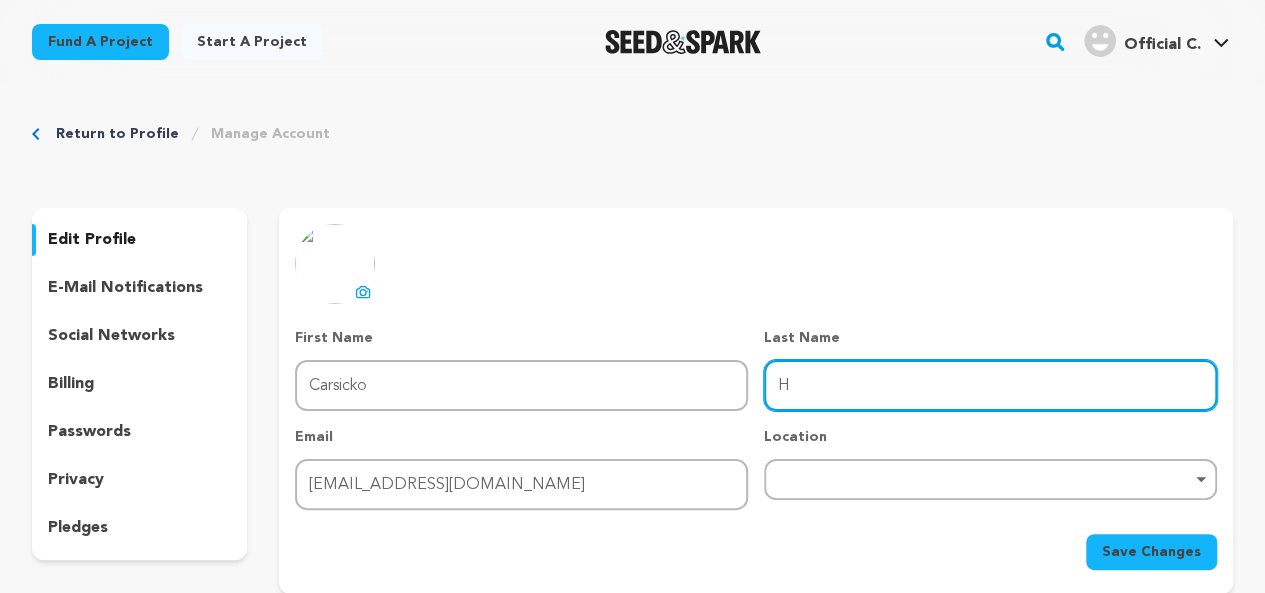 type on "Hoodie" 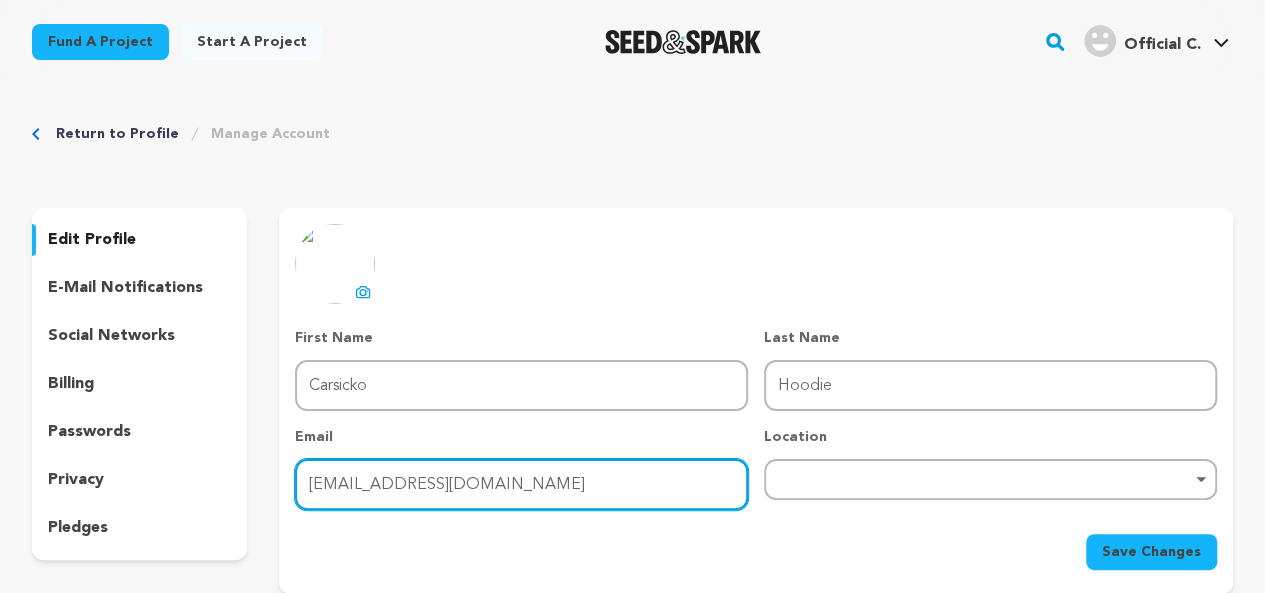 click on "[EMAIL_ADDRESS][DOMAIN_NAME]" at bounding box center [521, 484] 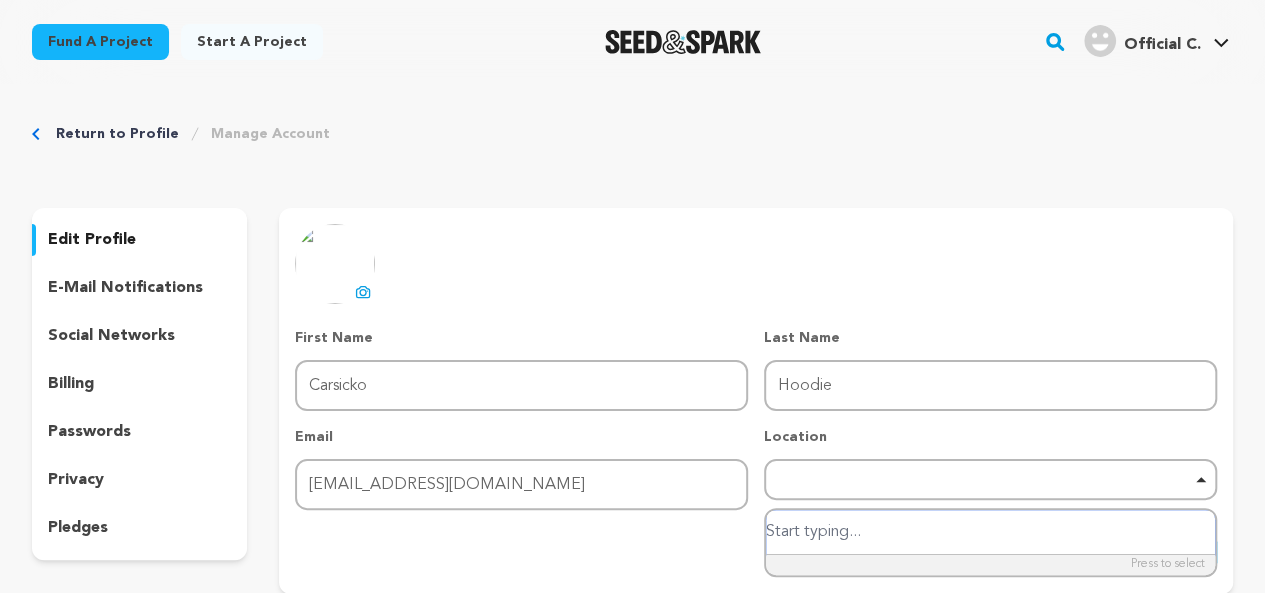 type on "p" 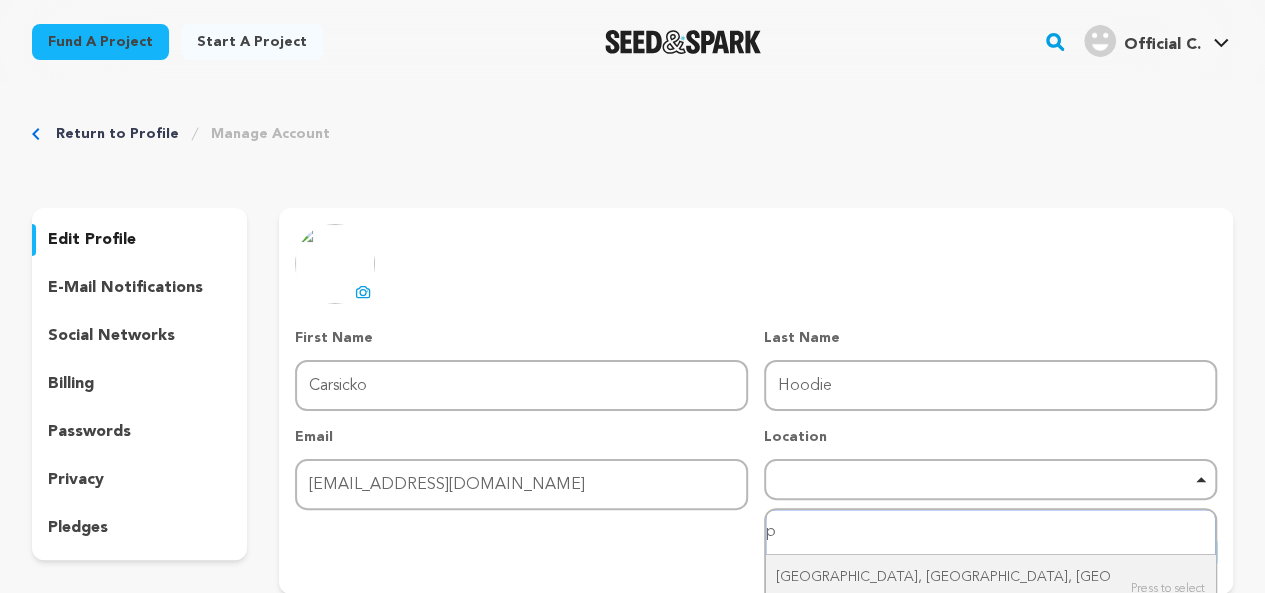 scroll, scrollTop: 266, scrollLeft: 0, axis: vertical 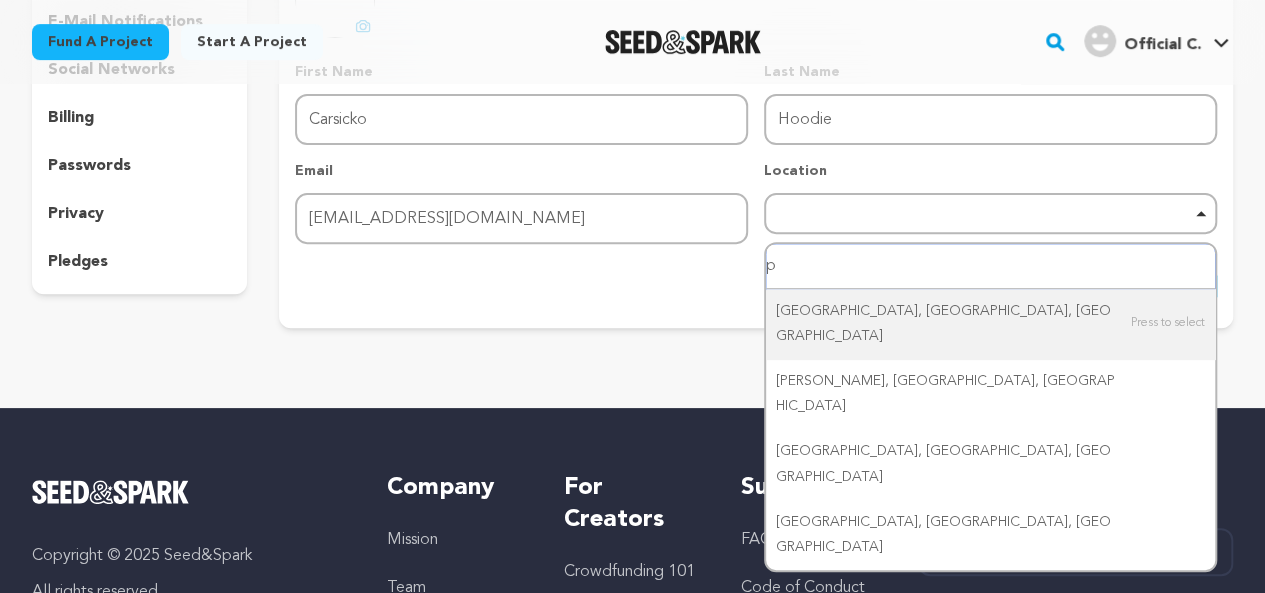 type 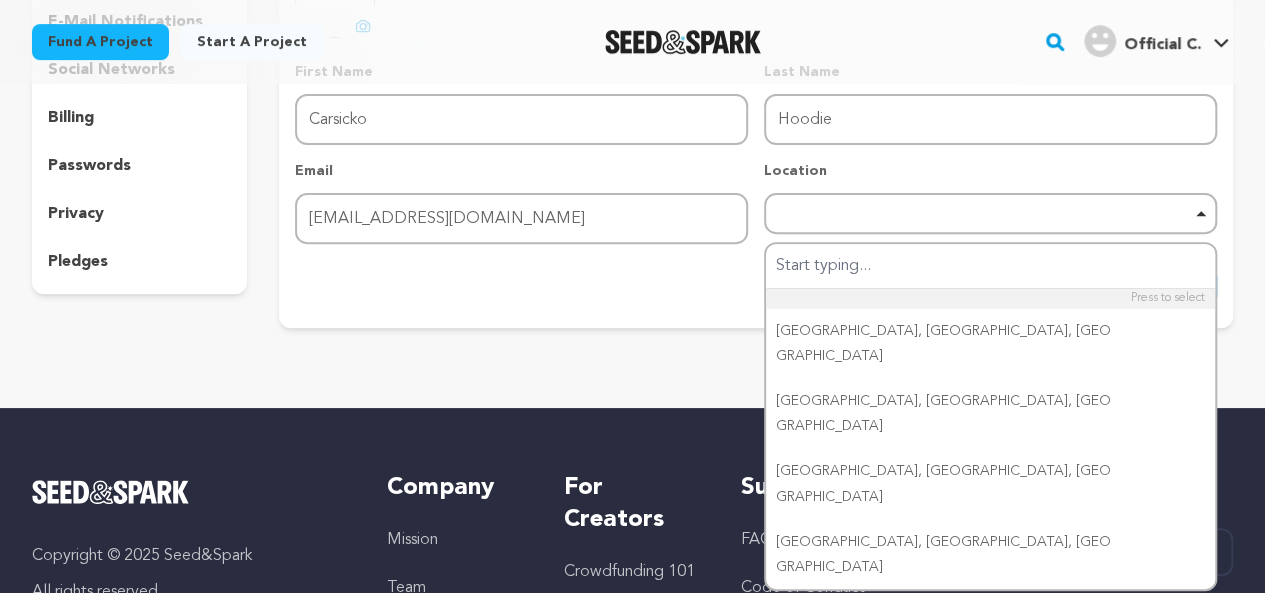 click on "Copyright © 2025 Seed&Spark
All rights reserved
Company
Mission
Team
Careers
Press
Film Forward
For Creators
Crowdfunding
101
Why S&S?
Events
Resources
Support" at bounding box center [632, 664] 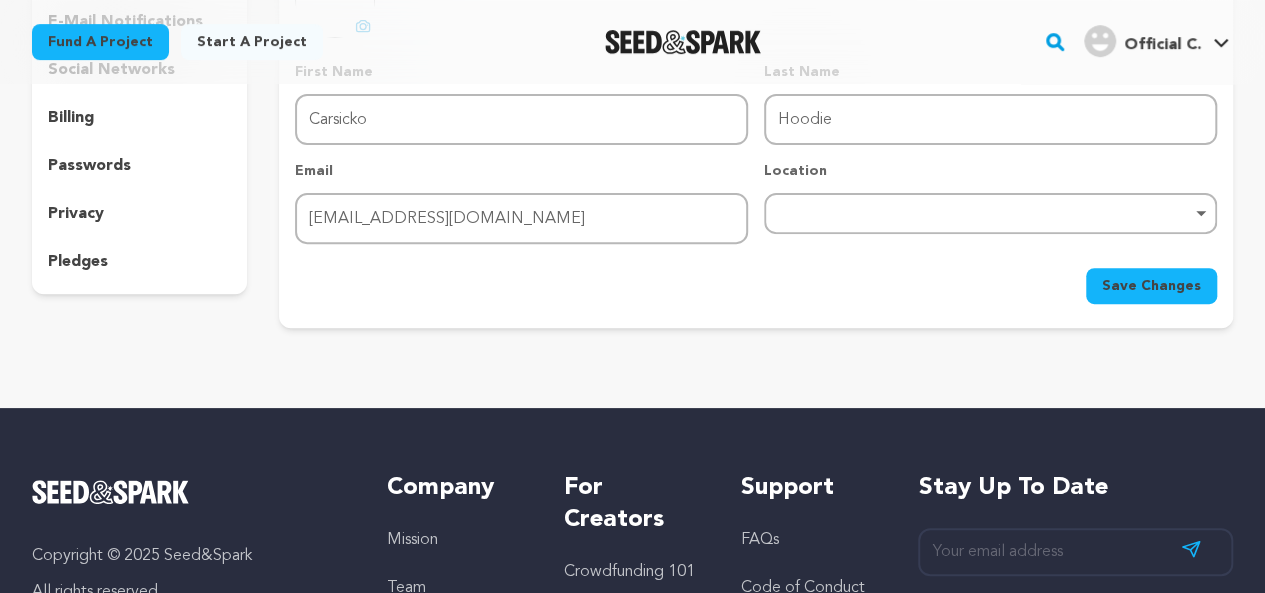 scroll, scrollTop: 0, scrollLeft: 0, axis: both 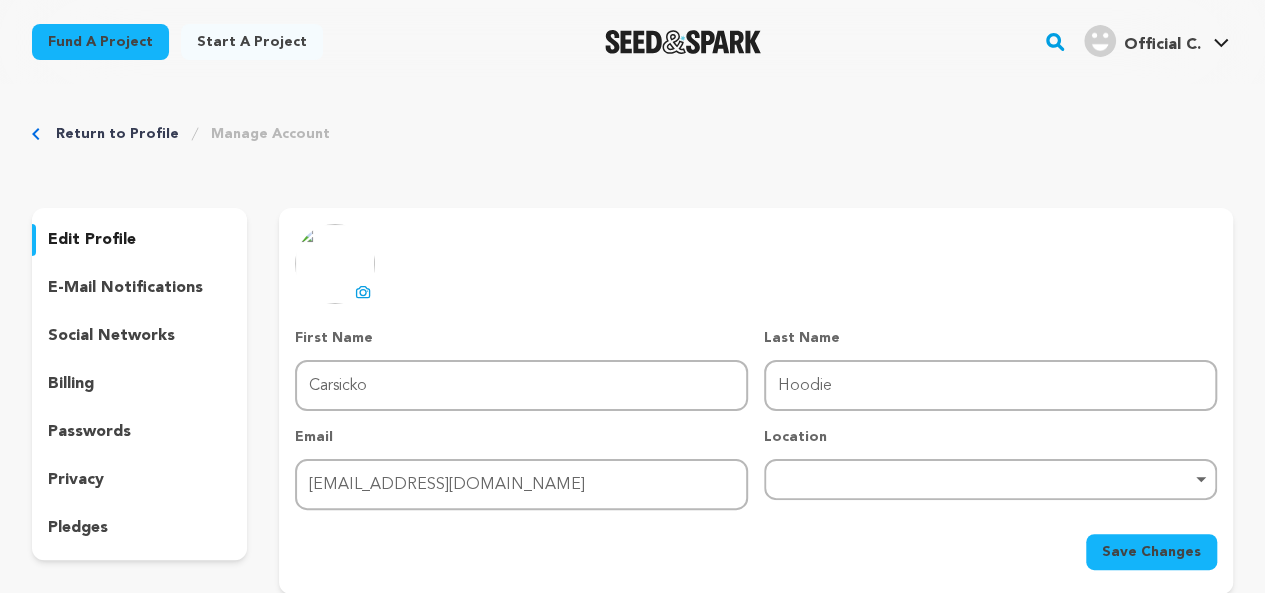 click 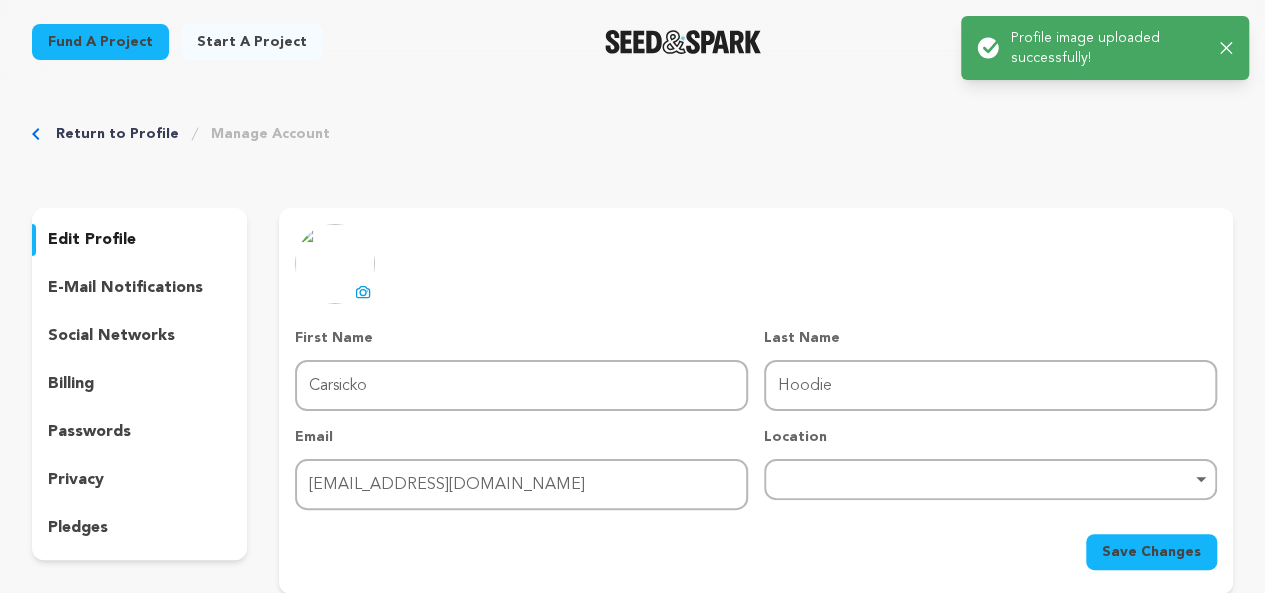 click on "Return to Profile
Manage Account
edit profile
e-mail notifications
social networks
billing
passwords
privacy" at bounding box center (632, 363) 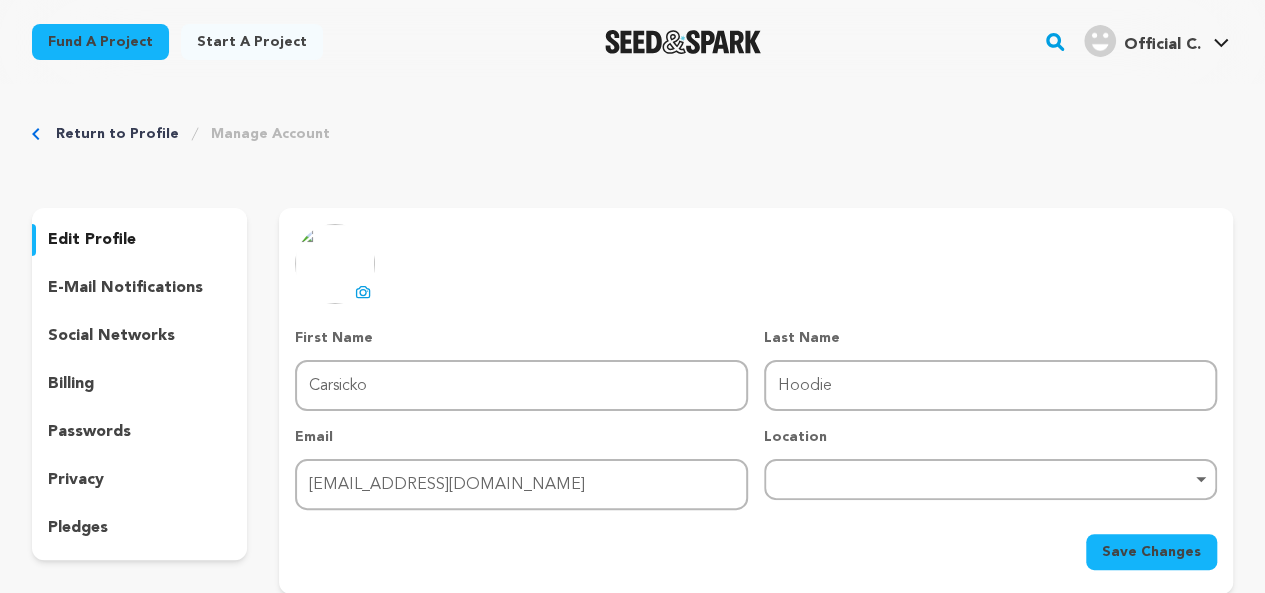 click on "uploading spinner
upload profile image
First Name
First Name
Carsicko
Last Name
Last Name
Hoodie
Email
Email
carsickoofficial7@gmail.com
Location
Remove item   Pataskala, OH, USA Pickerington, OH, USA Pittsburgh, PA, USA Plain City, OH, USA Powell, OH, USA" at bounding box center [756, 401] 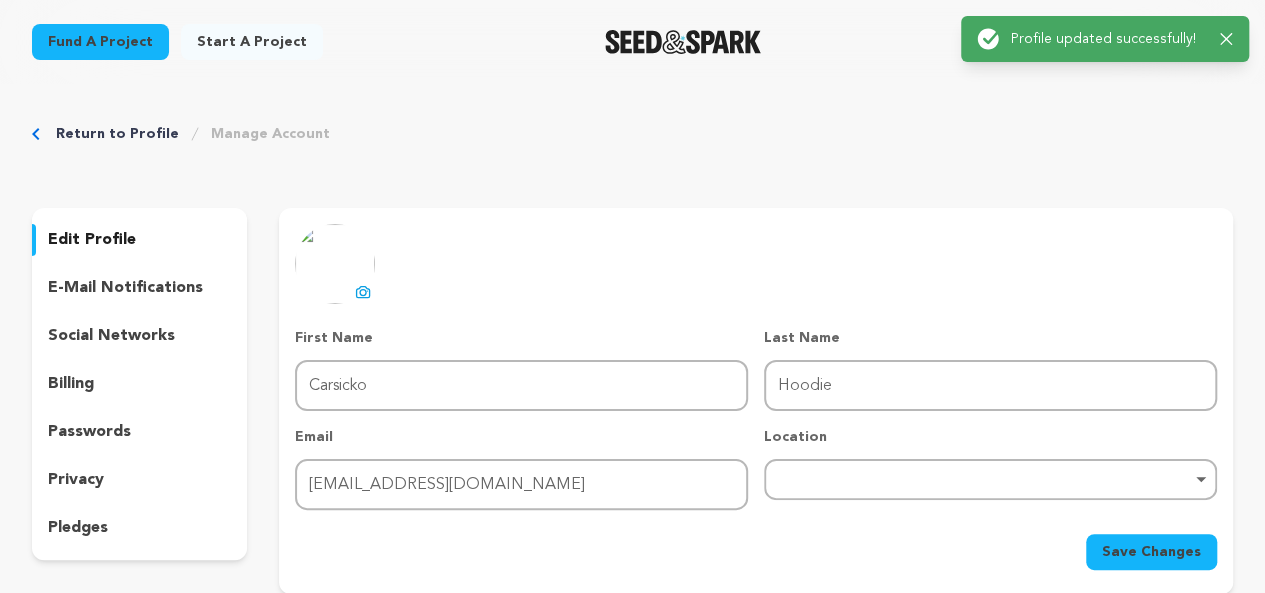 click 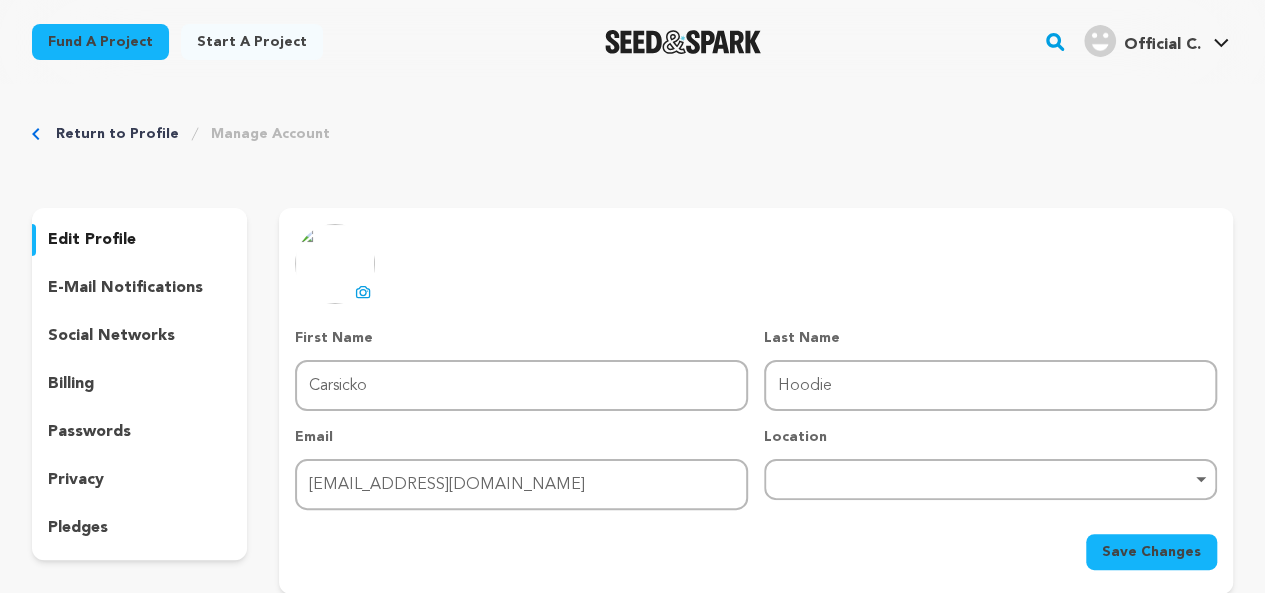 click on "Return to Profile
Manage Account
edit profile
e-mail notifications
social networks
billing
passwords
privacy" at bounding box center (632, 363) 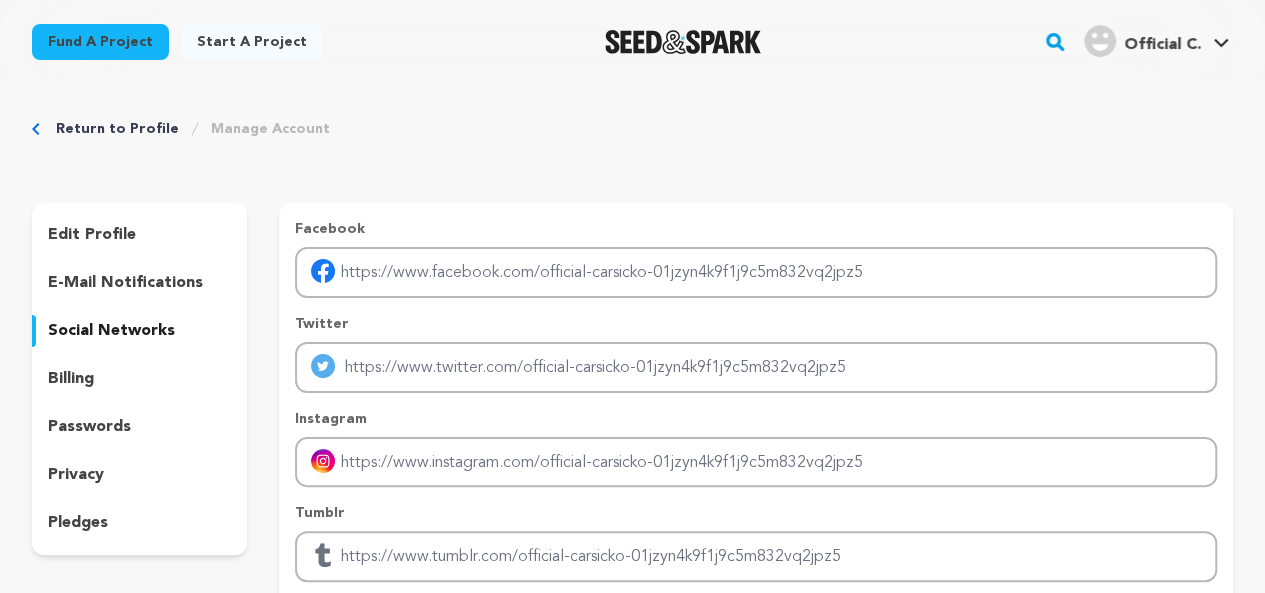 scroll, scrollTop: 0, scrollLeft: 0, axis: both 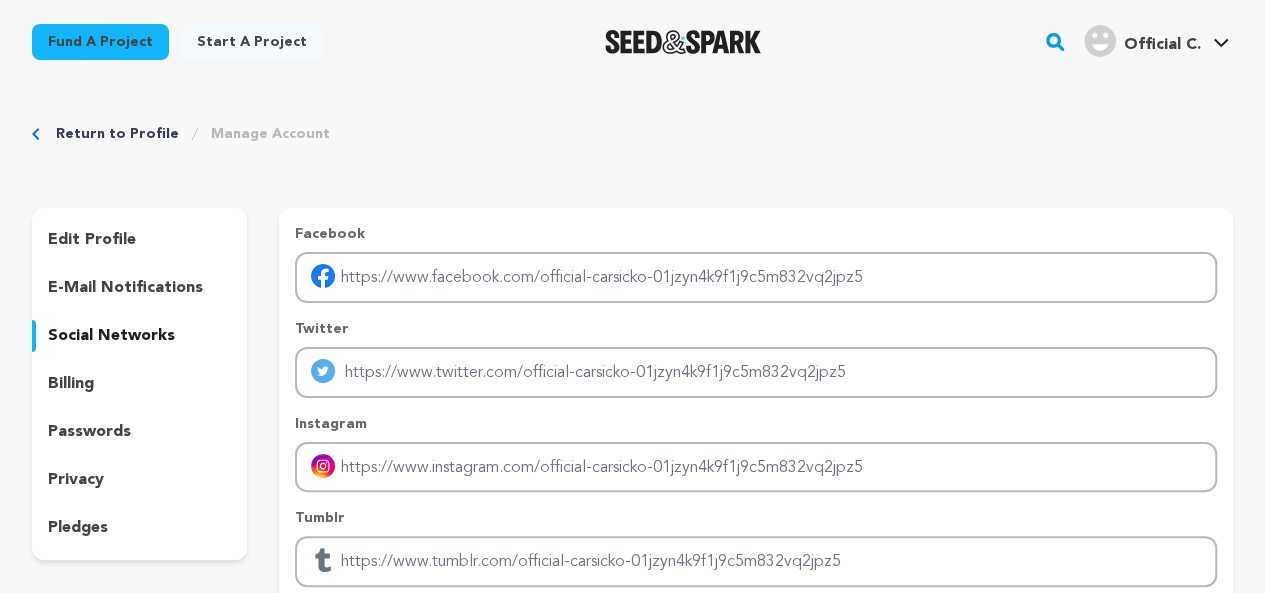 click on "passwords" at bounding box center [89, 432] 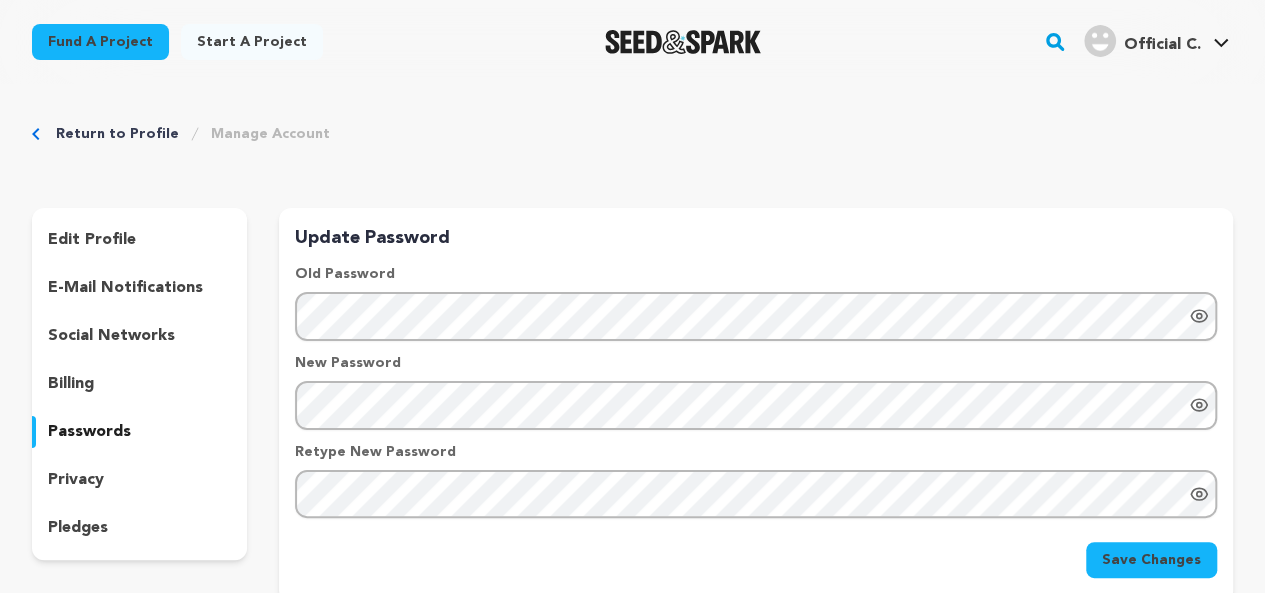 click on "passwords" at bounding box center (89, 432) 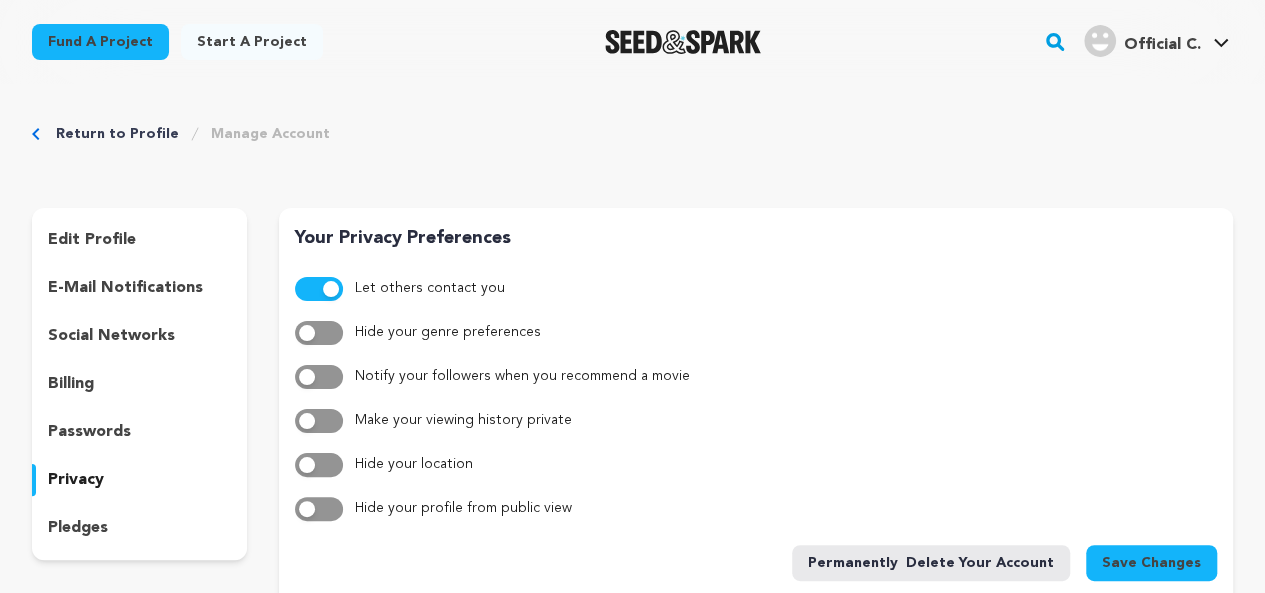 click on "pledges" at bounding box center (78, 528) 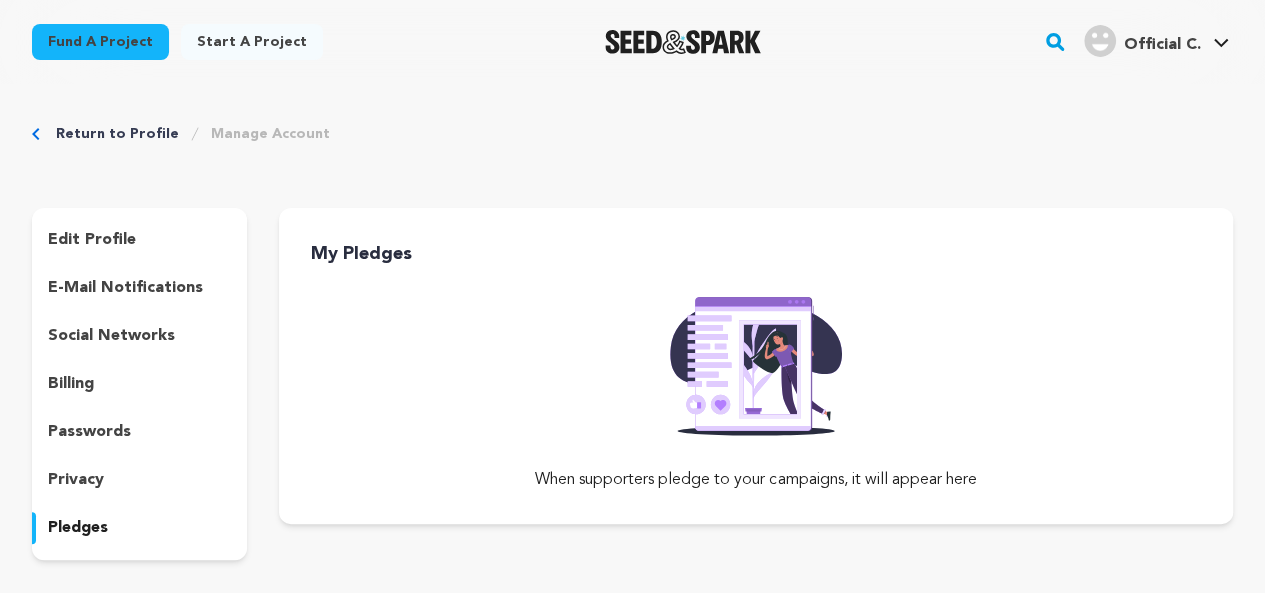 click on "e-mail notifications" at bounding box center [125, 288] 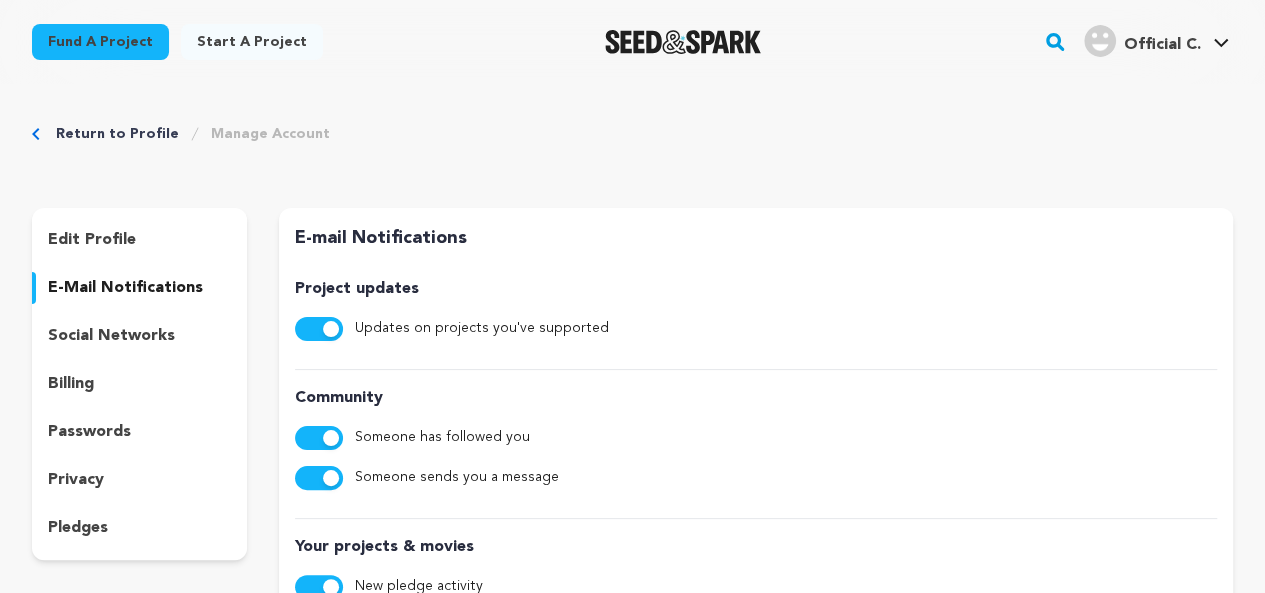click on "edit profile" at bounding box center [92, 240] 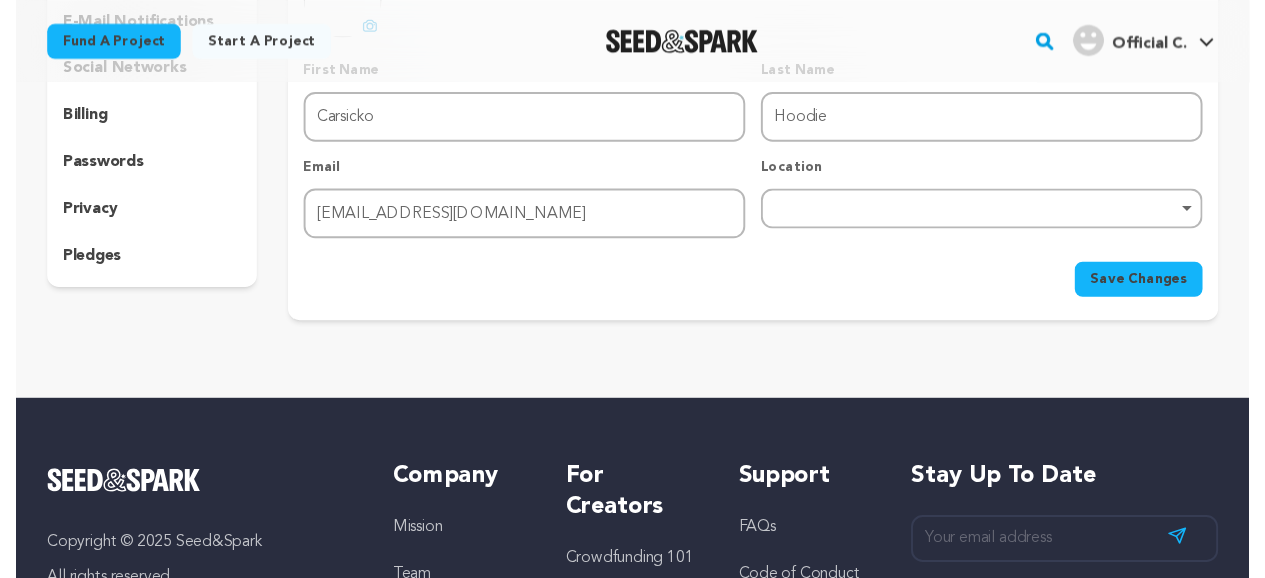 scroll, scrollTop: 0, scrollLeft: 0, axis: both 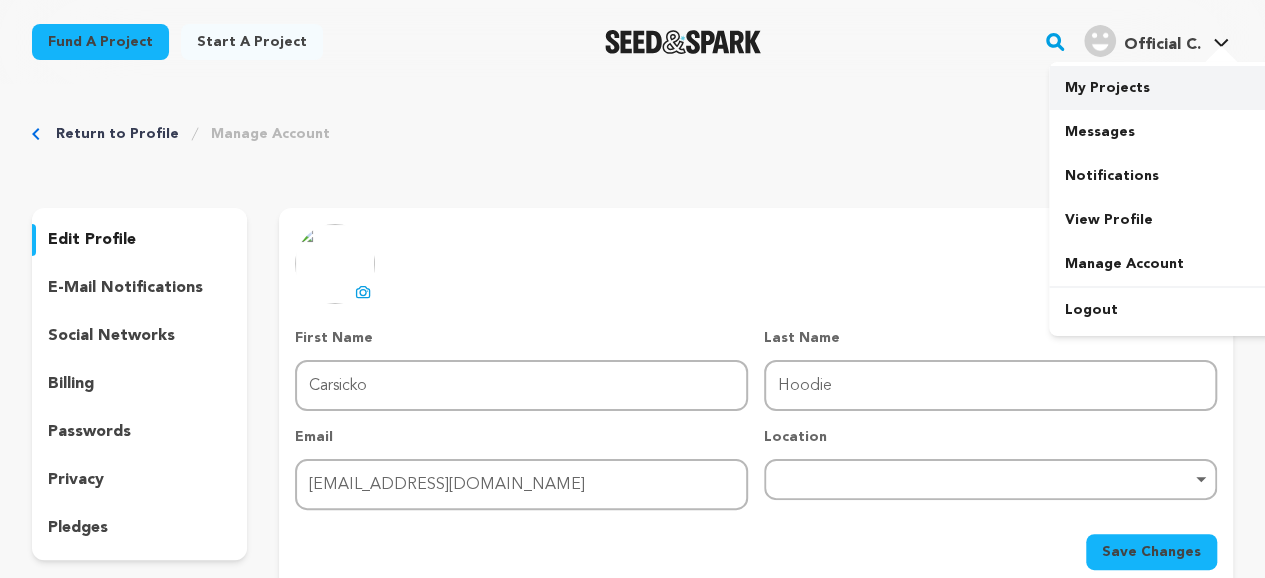 click on "My Projects" at bounding box center (1161, 88) 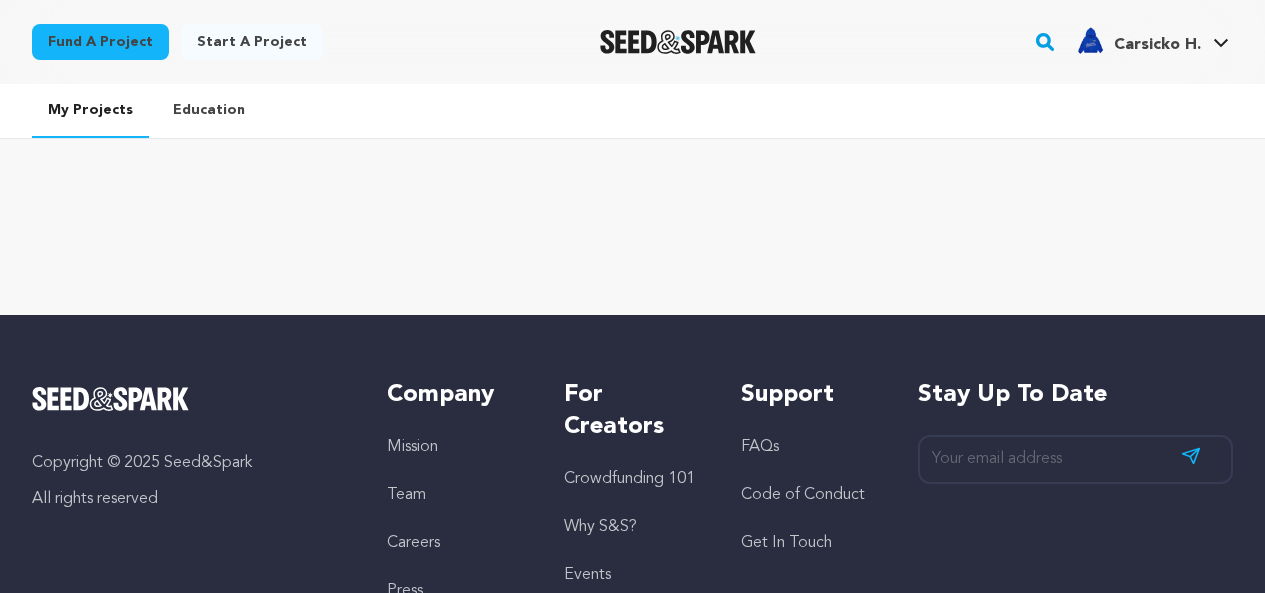 scroll, scrollTop: 0, scrollLeft: 0, axis: both 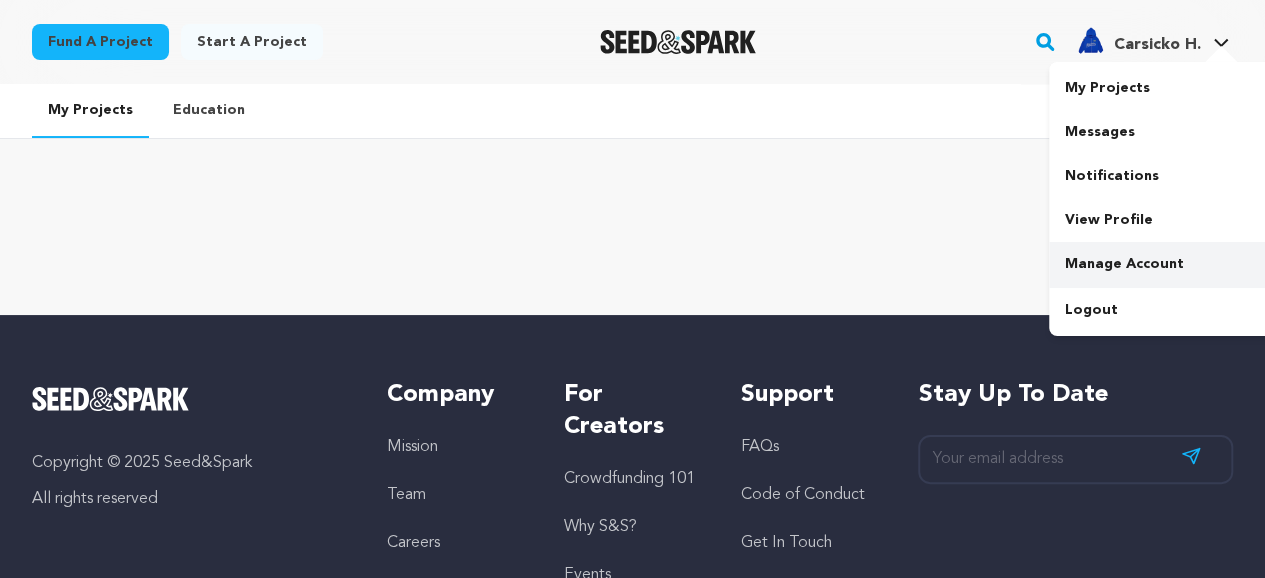 click on "Manage Account" at bounding box center (1161, 264) 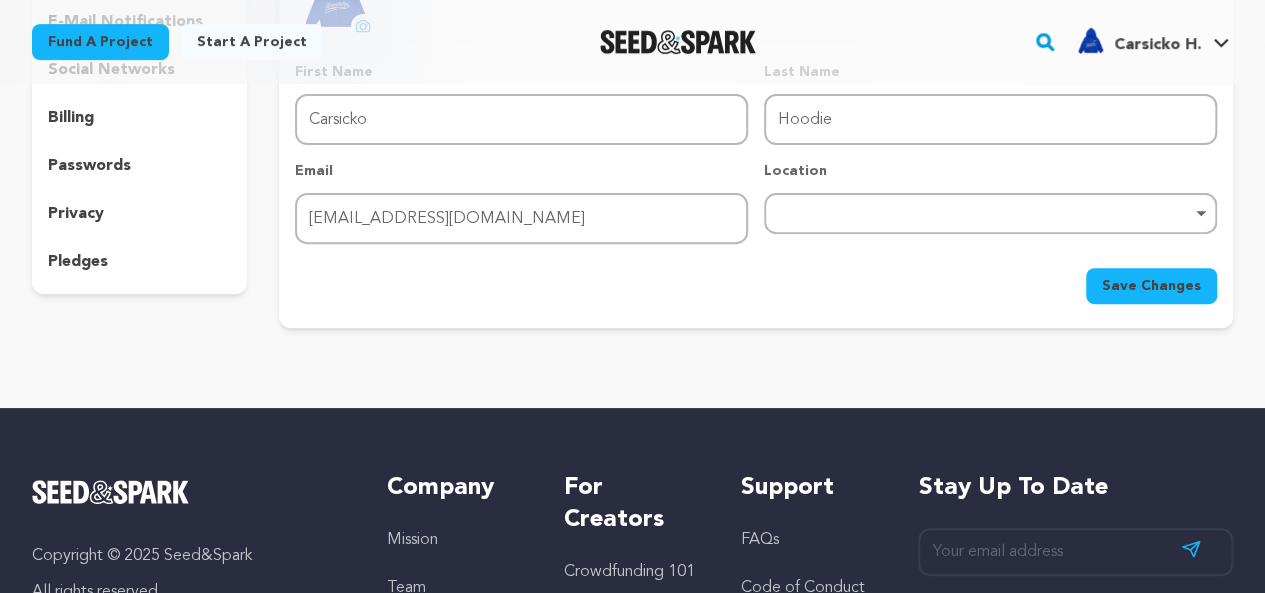 scroll, scrollTop: 0, scrollLeft: 0, axis: both 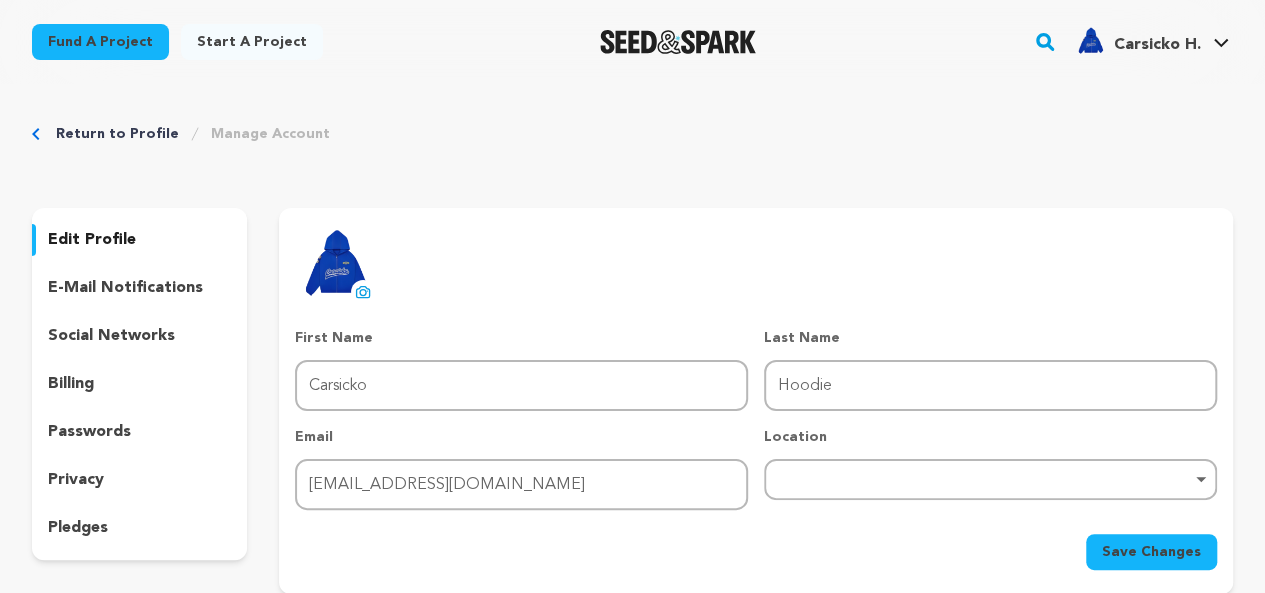 click on "Start a project" at bounding box center [252, 42] 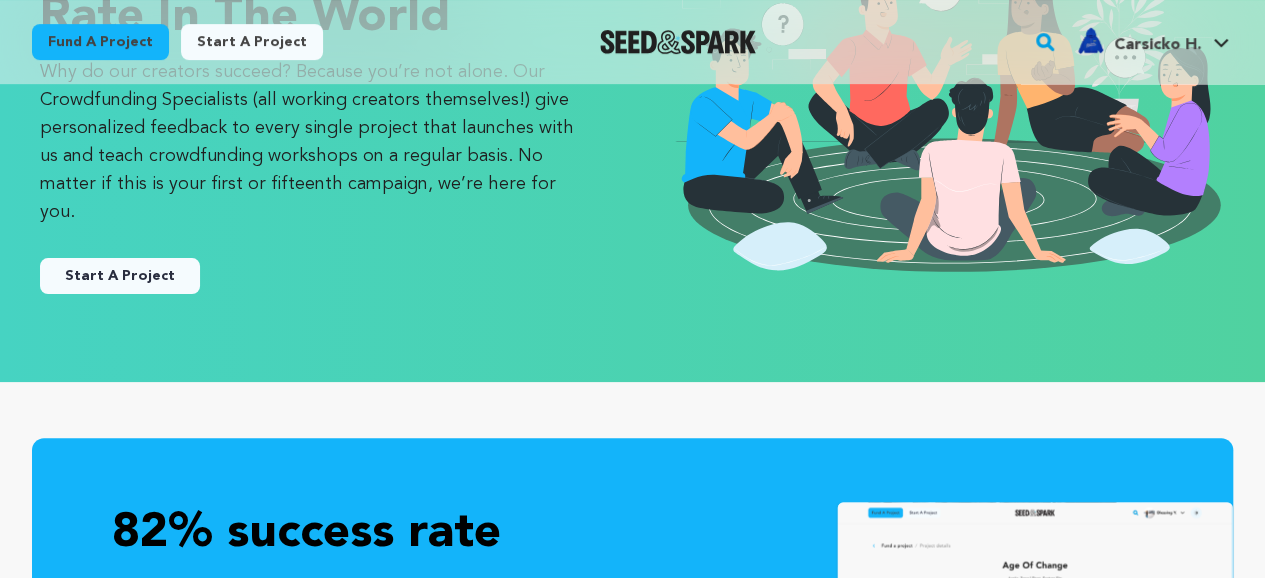 scroll, scrollTop: 0, scrollLeft: 0, axis: both 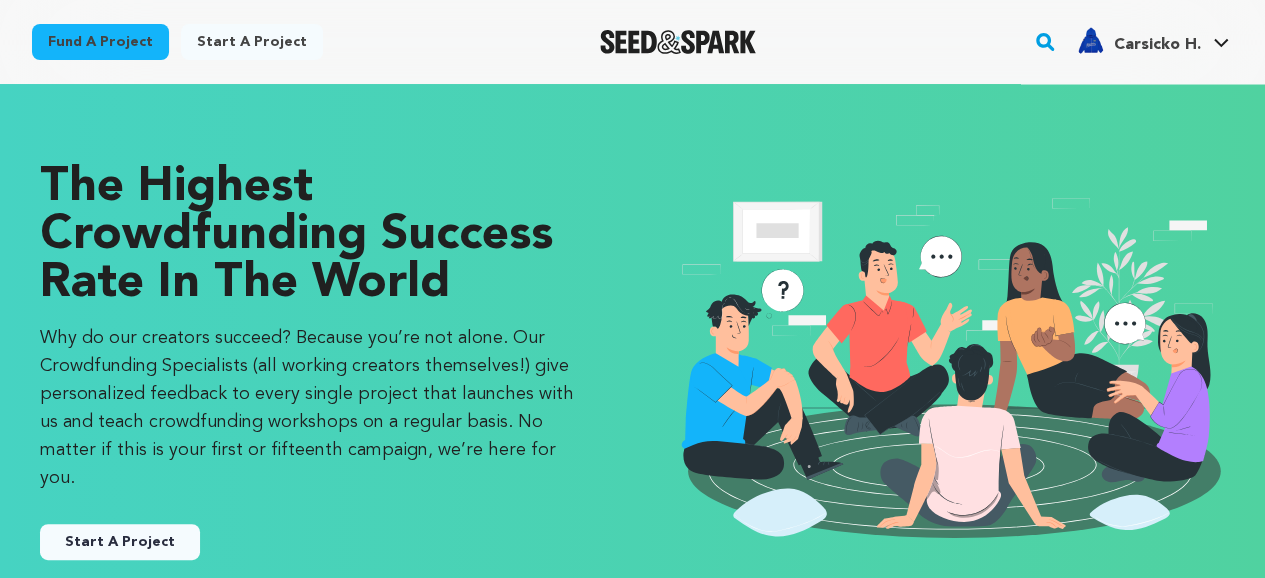 click on "Start A Project" at bounding box center (120, 542) 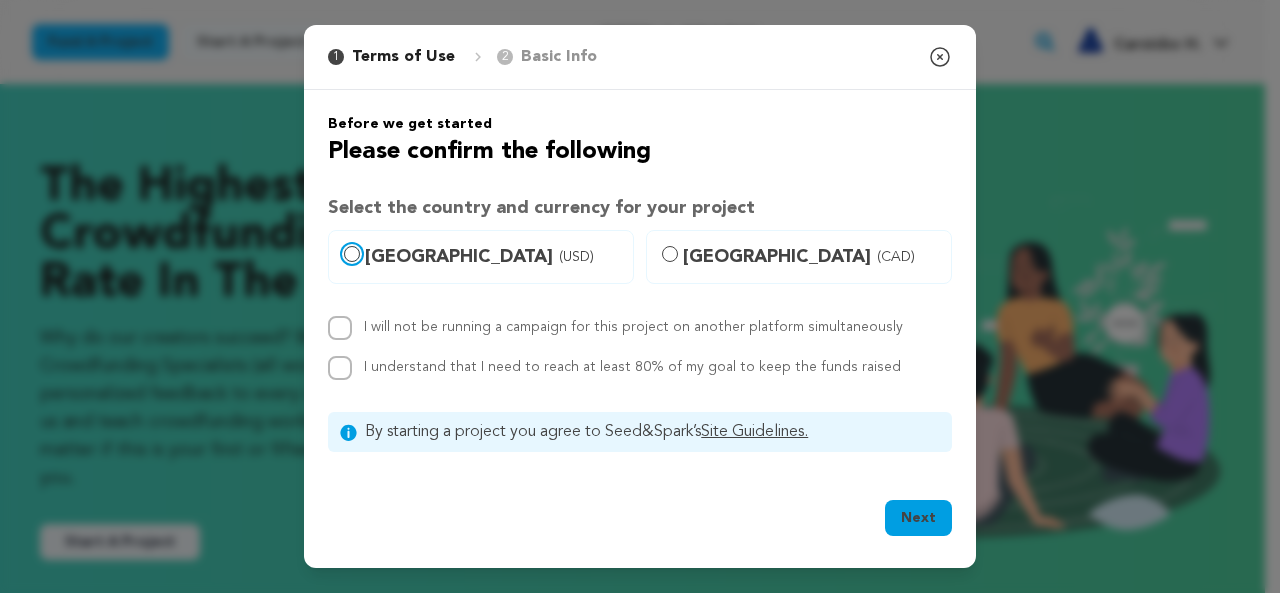 click on "United States
(USD)" at bounding box center [352, 254] 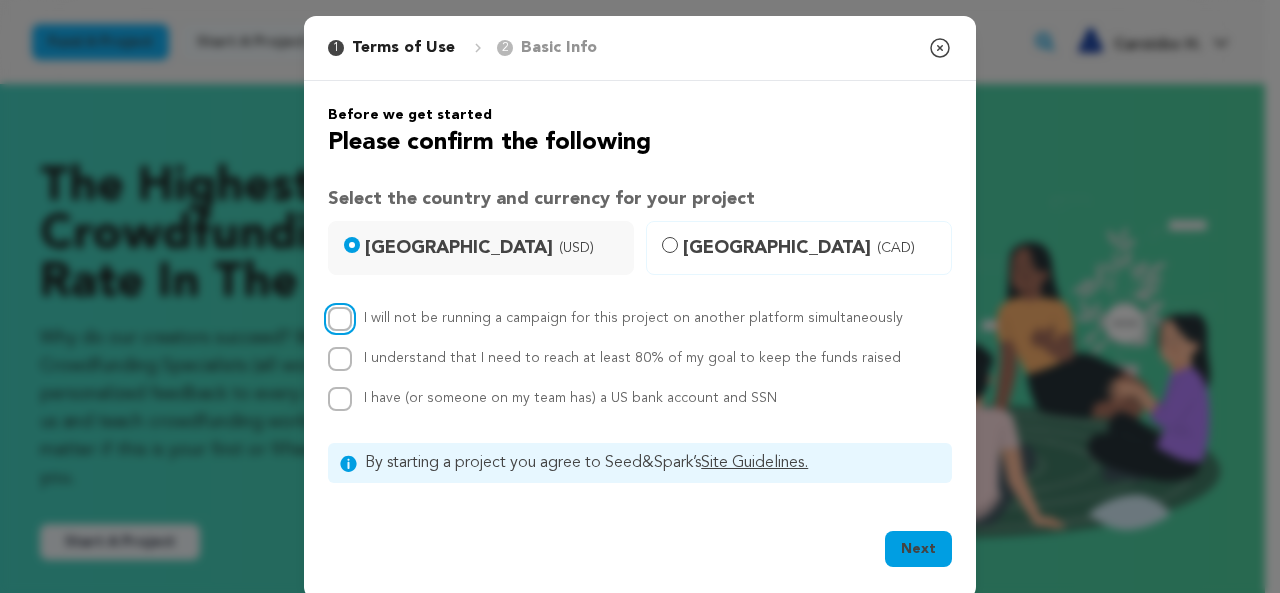 click on "I will not be running a campaign for this project on another platform
simultaneously" at bounding box center (340, 319) 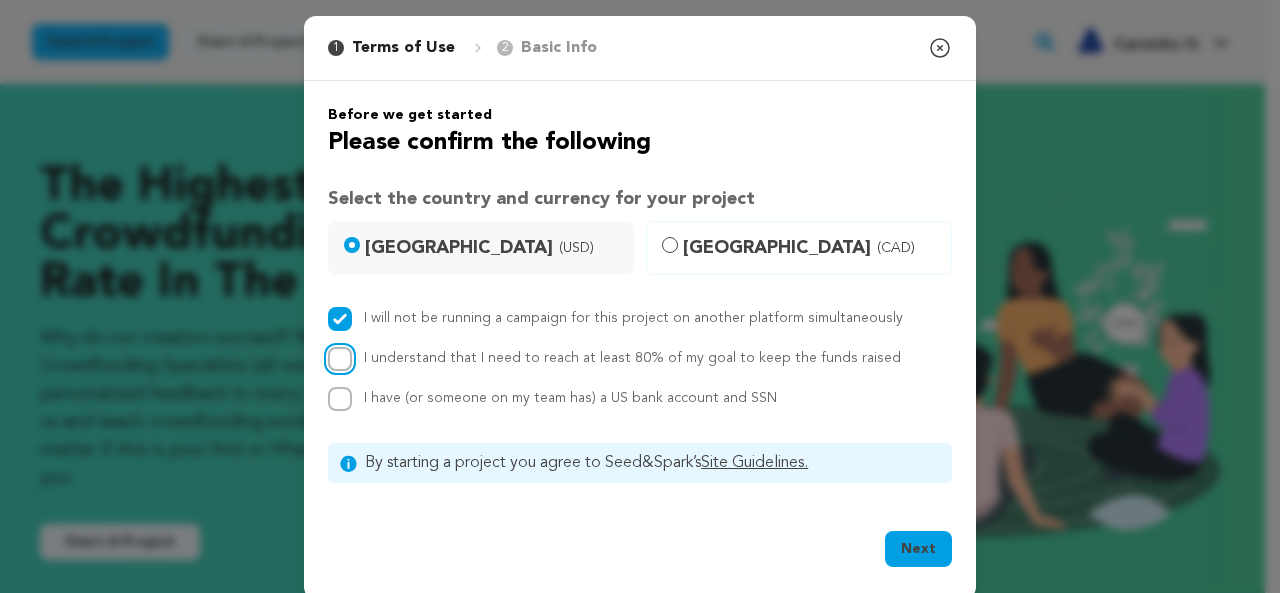click on "I understand that I need to reach at least 80% of my goal to keep the
funds raised" at bounding box center [340, 359] 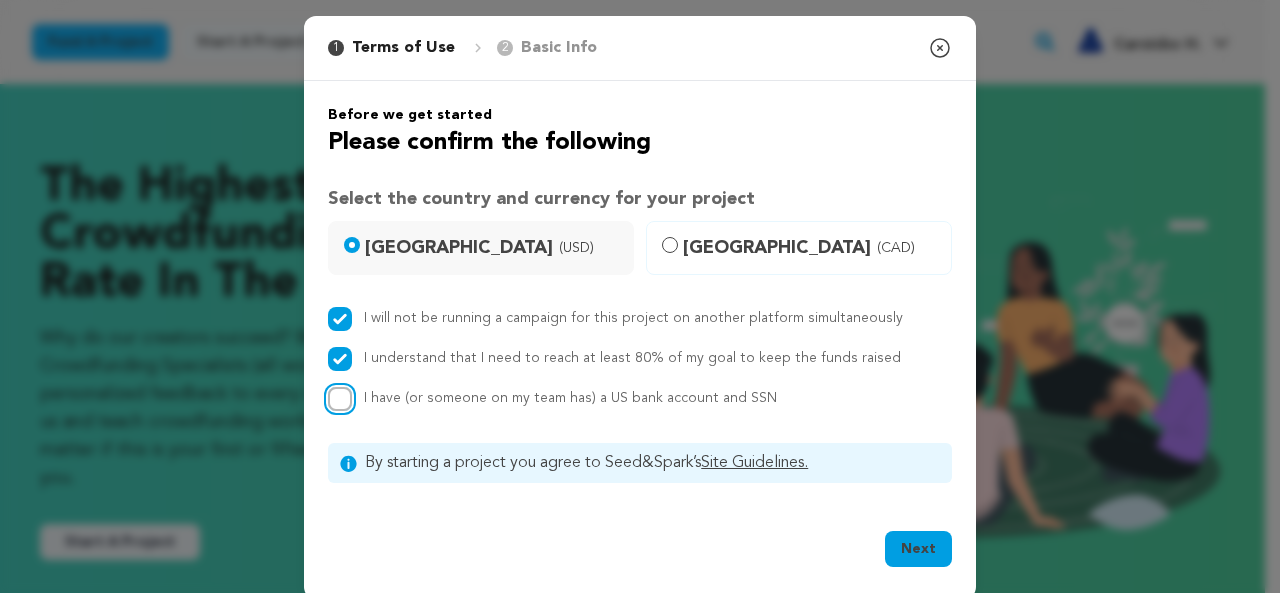 click on "I have (or someone on my team has) a US bank account and SSN" at bounding box center (340, 399) 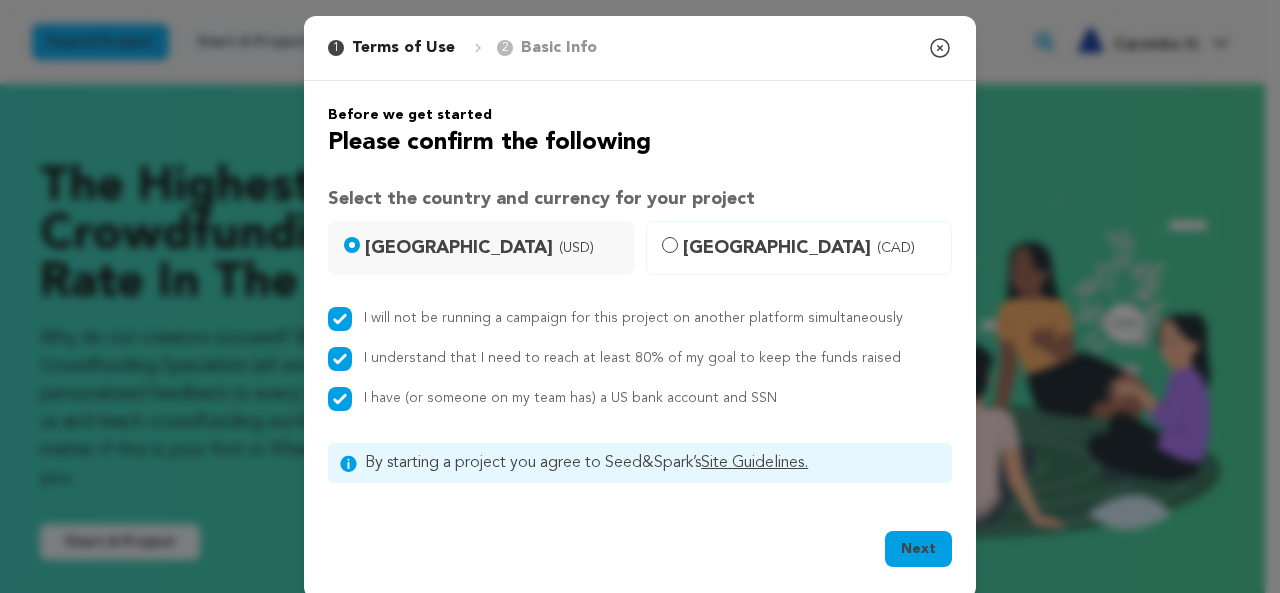 click on "Next" at bounding box center (918, 549) 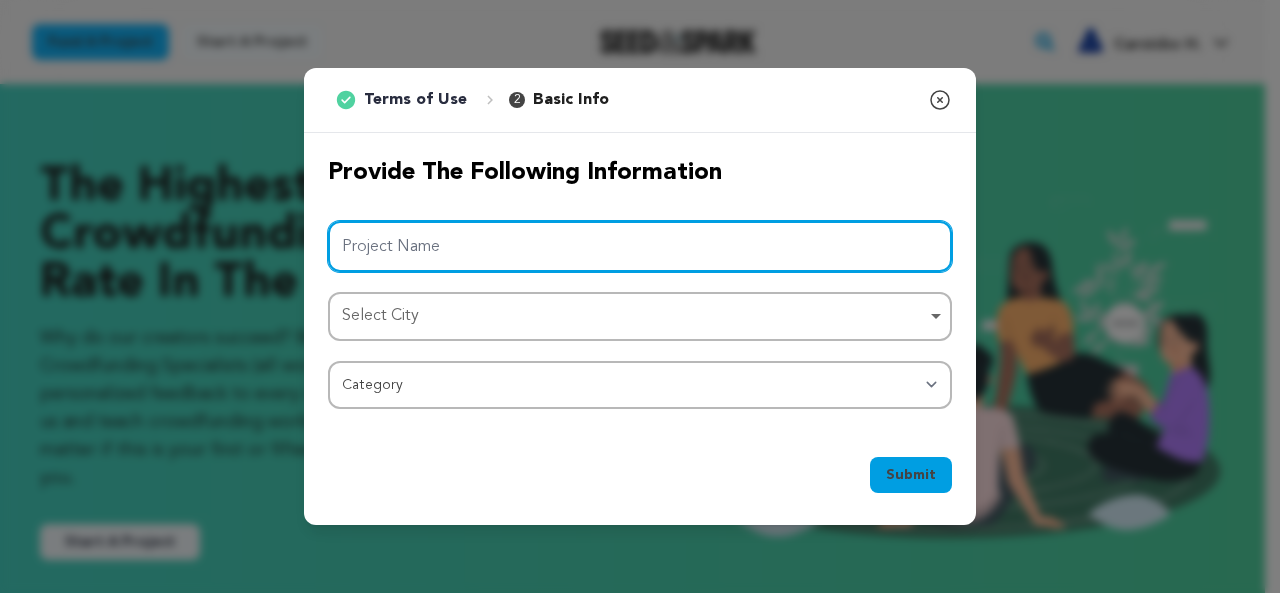 click on "Project Name" at bounding box center [640, 246] 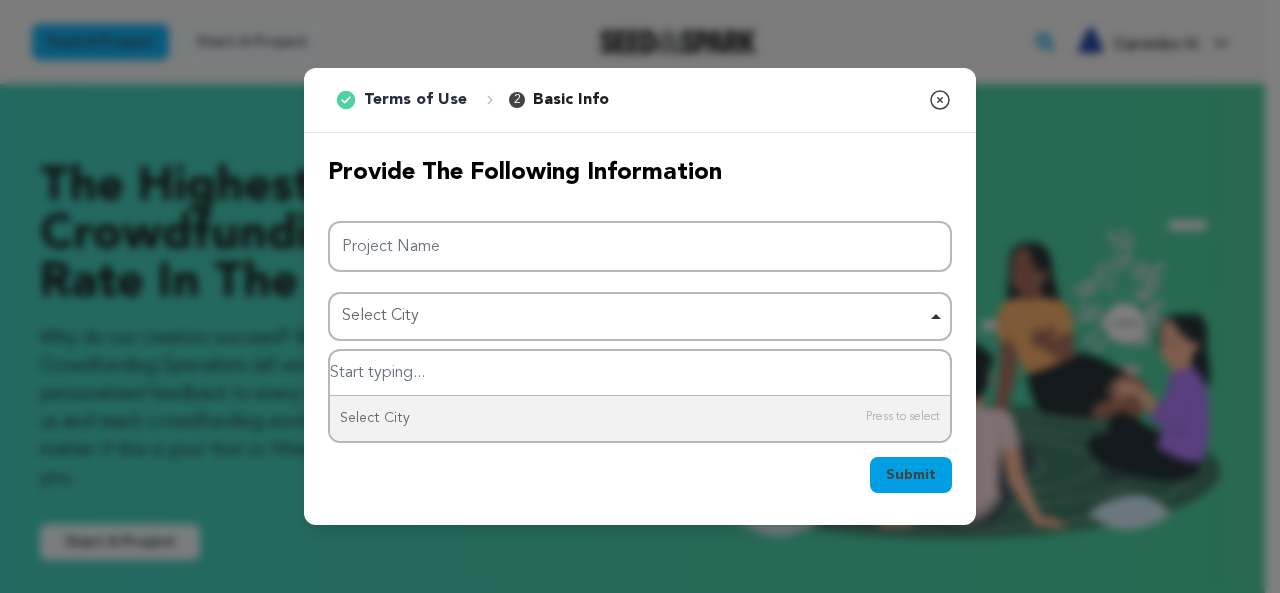 click on "Select City Remove item" at bounding box center (634, 316) 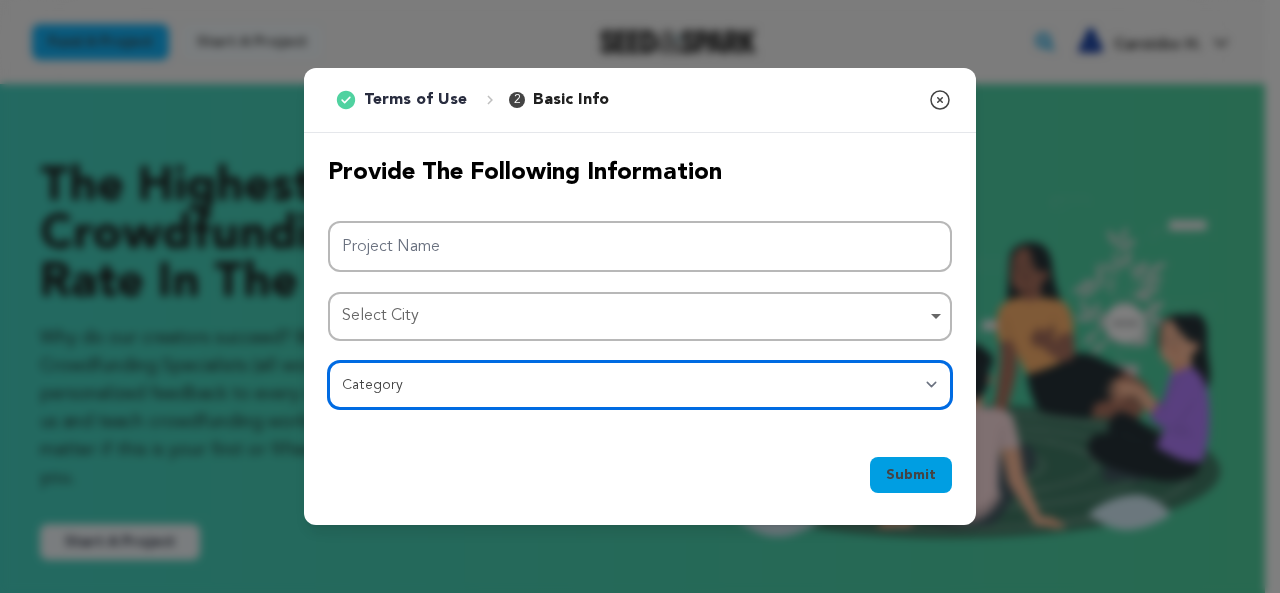 click on "Category
Film Feature
Film Short
Series
Film Festival
Company
Music Video
VR Experience
Comics
Artist Residency
Art & Photography
Collective
Dance
Games
Music
Radio & Podcasts
Orgs & Companies
Writing & Publishing
Venue & Spaces
Theatre" at bounding box center [640, 385] 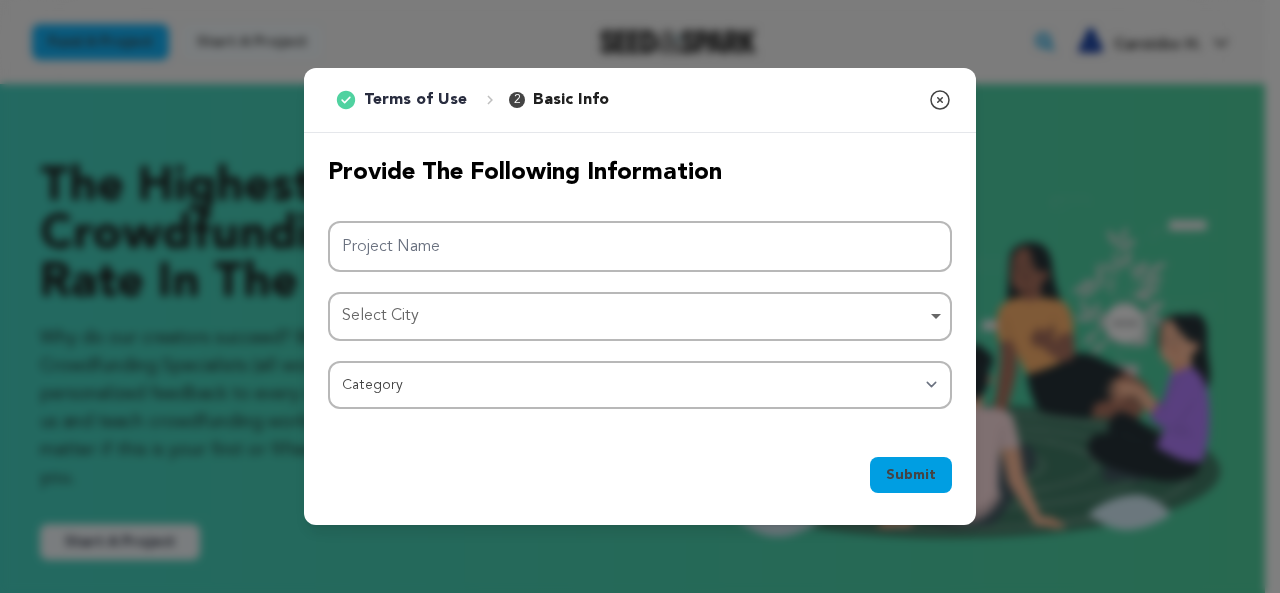 click 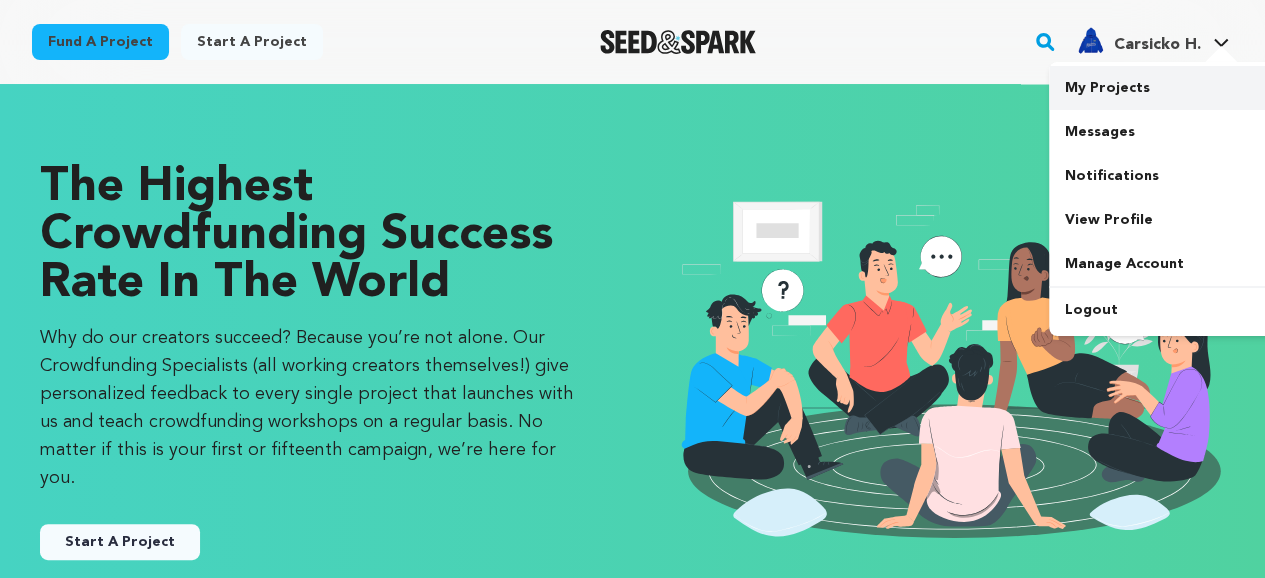 click on "My Projects" at bounding box center [1161, 88] 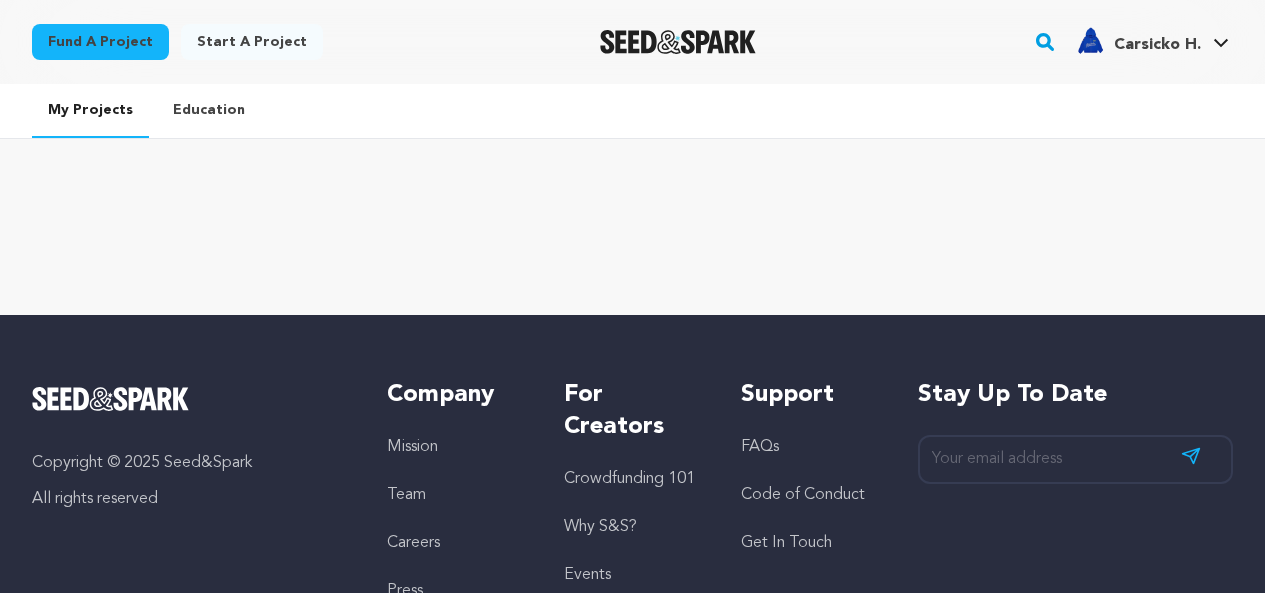 scroll, scrollTop: 0, scrollLeft: 0, axis: both 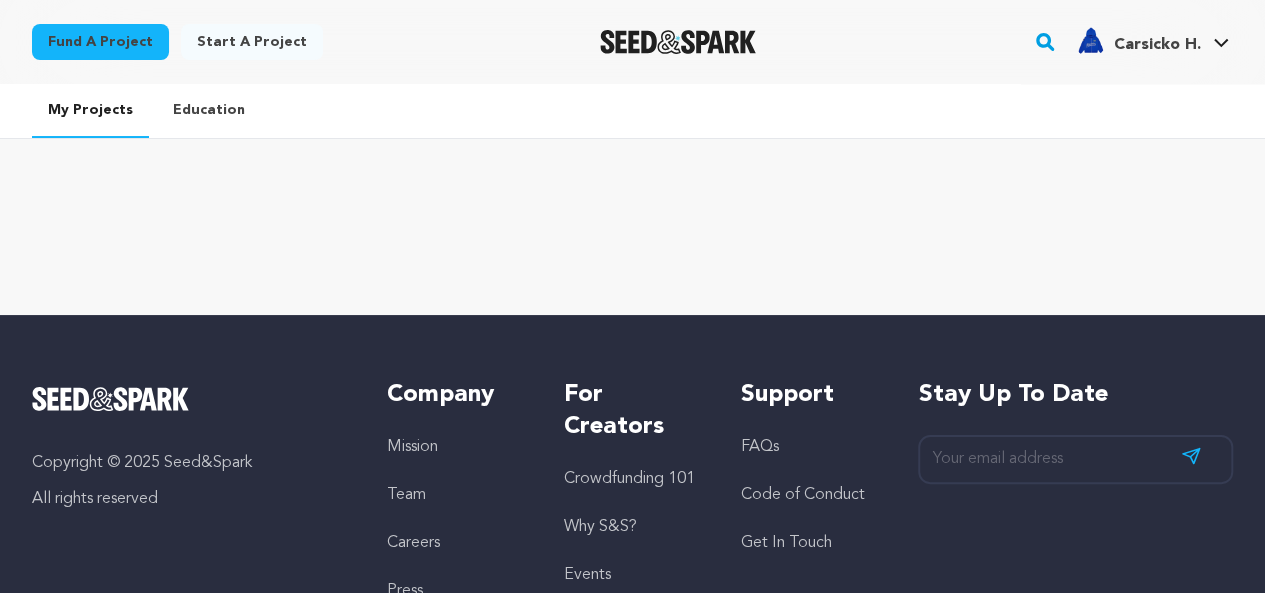 click on "Fund a project" at bounding box center (100, 42) 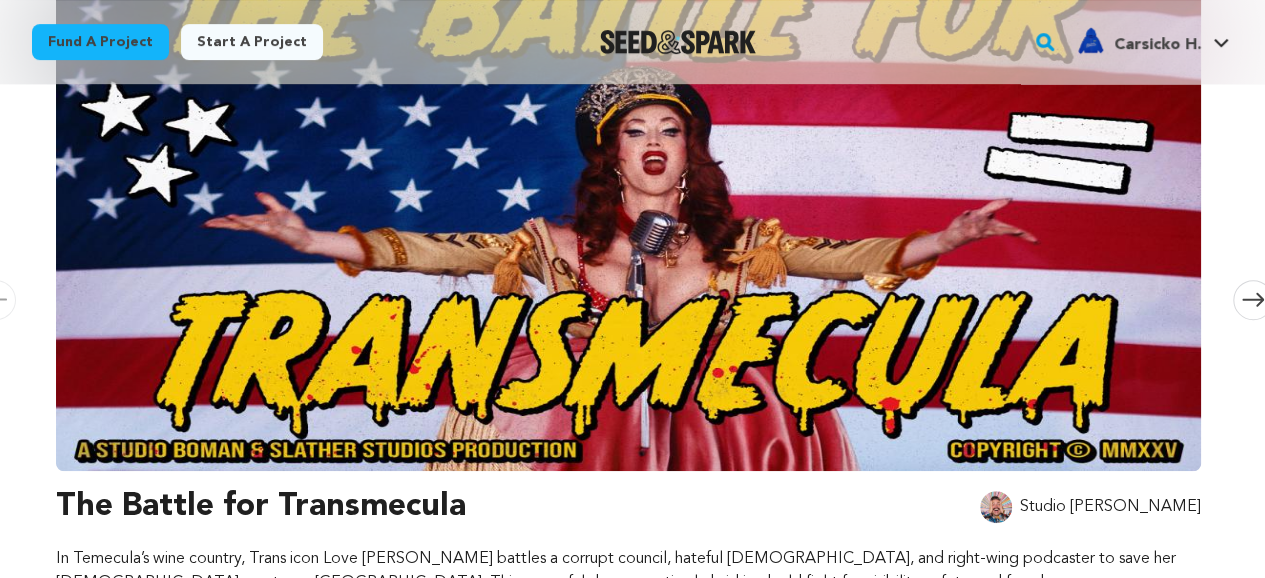 scroll, scrollTop: 0, scrollLeft: 0, axis: both 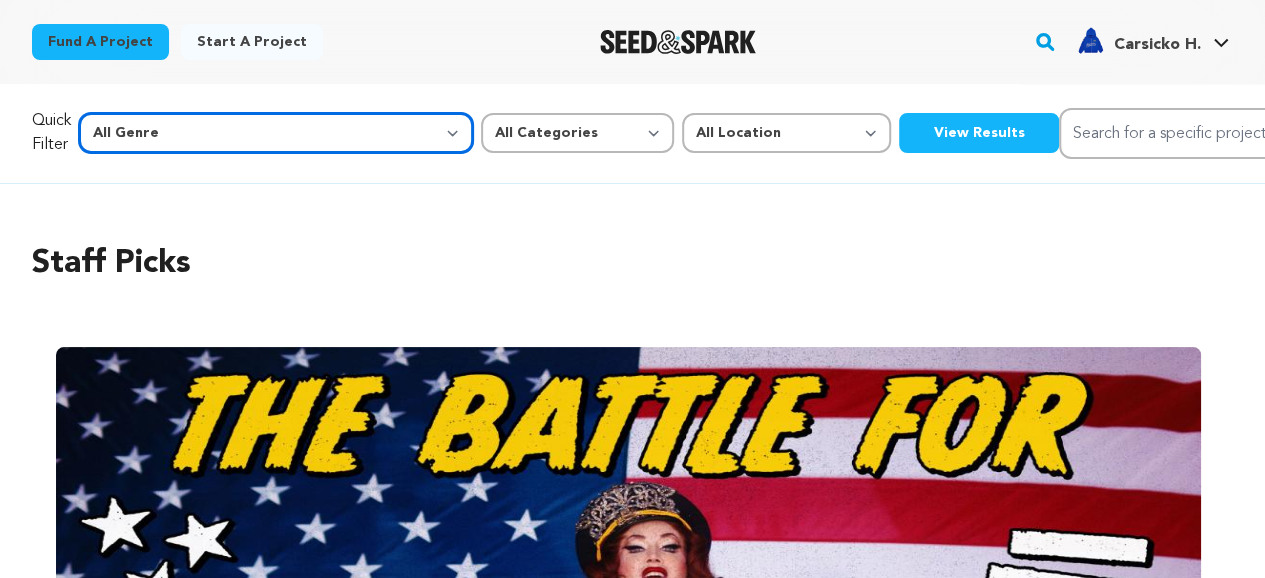 click on "All Genre
Action
Adventure
Afrobeat
Alternative
Ambient
Animation
Bebop
Big Band
Biography
Bluegrass
Blues
Classical
Comedy
Country
Crime
Disco
Documentary
Drama
Dubstep
Electronic/Dance
Emo
Experimental
Family
Fantasy
Film-Noir
Film-related Business
Filmmaker Resource
Folk
Foreign Film
Funk
Game-Show
Garage Grime" at bounding box center [276, 133] 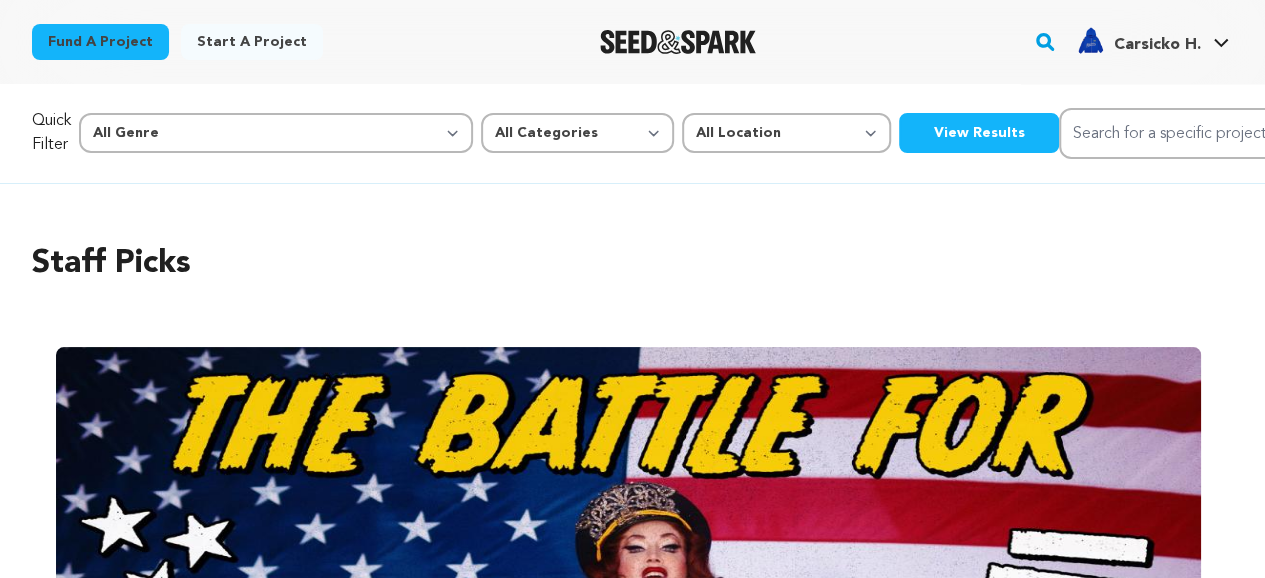click on "Staff Picks
Carousel
Skip to previous slide page
Carousel
The Battle for Transmecula
Studio Boman
In Temecula’s wine country, Trans icon Love Bailey battles a corrupt council, hateful evangelicals, and right-wing podcaster to save her queer sanctuary, Savage Ranch. This powerful docu-narrative hybrid is a bold fight for visibility, safety, and freedom." at bounding box center [632, 652] 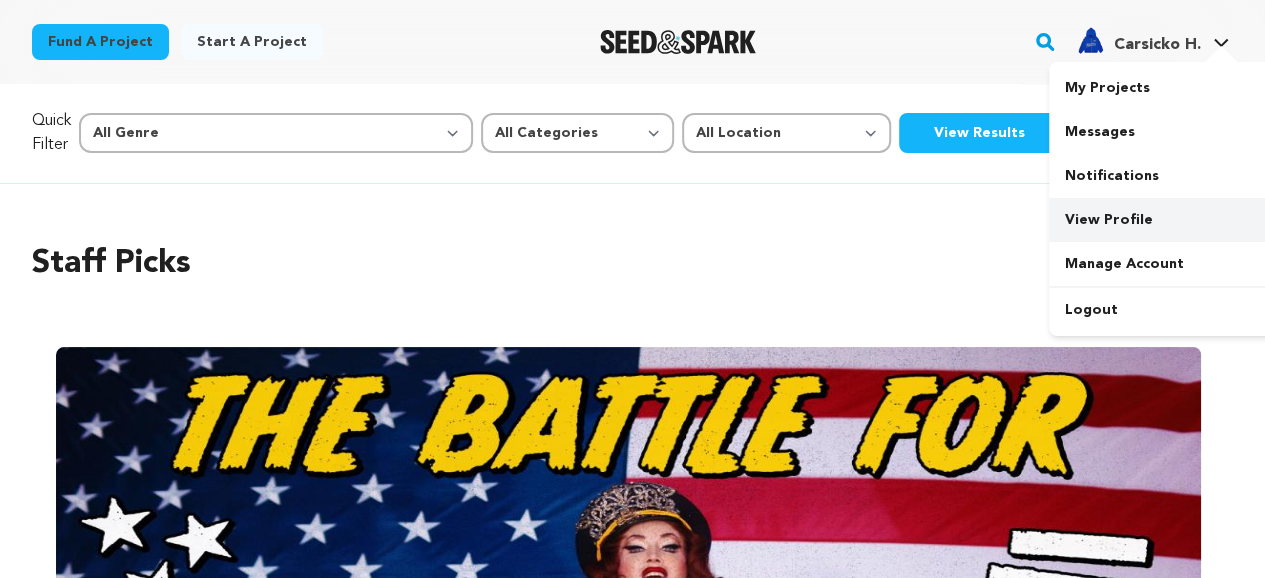 click on "View Profile" at bounding box center (1161, 220) 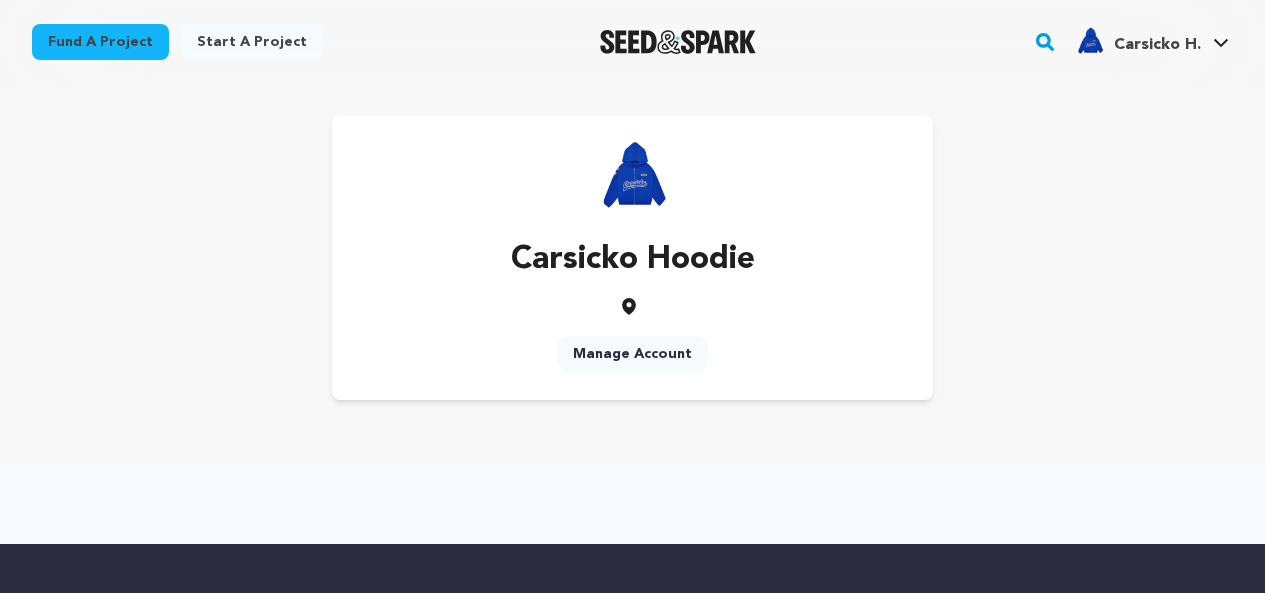 scroll, scrollTop: 0, scrollLeft: 0, axis: both 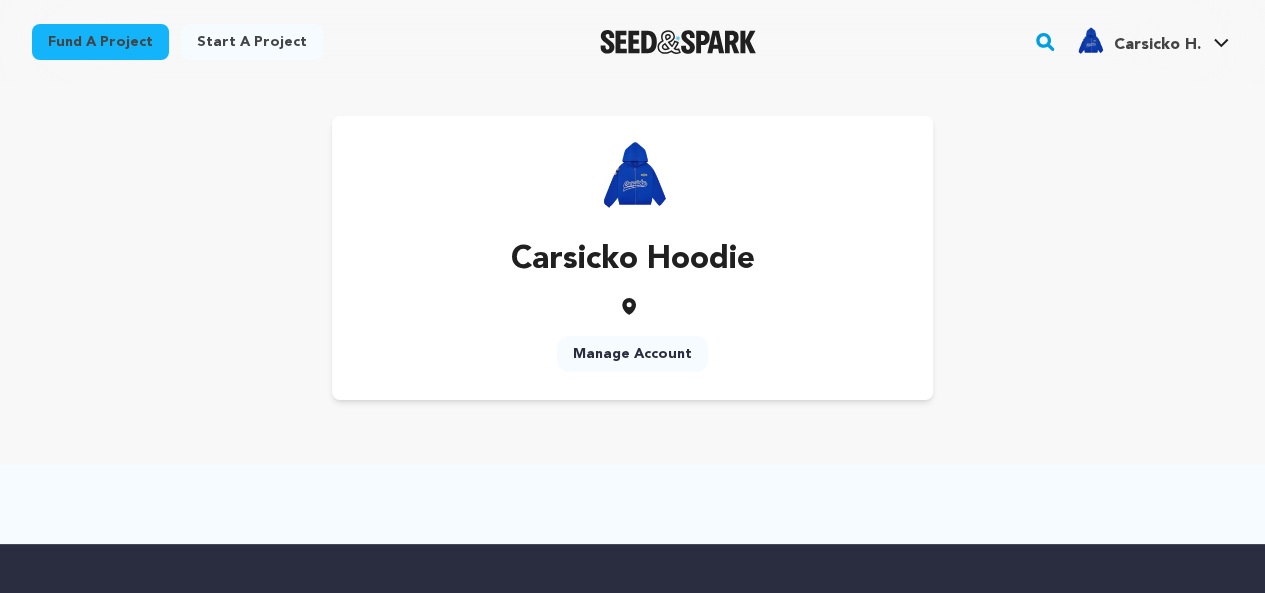 click on "Manage Account" at bounding box center (632, 354) 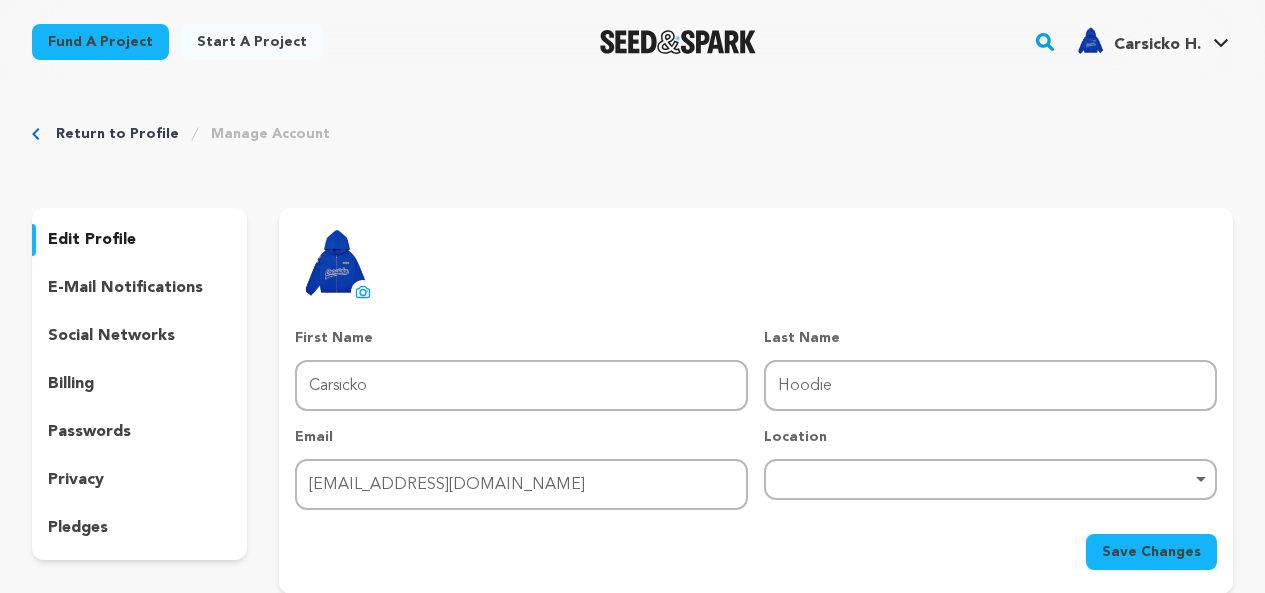scroll, scrollTop: 0, scrollLeft: 0, axis: both 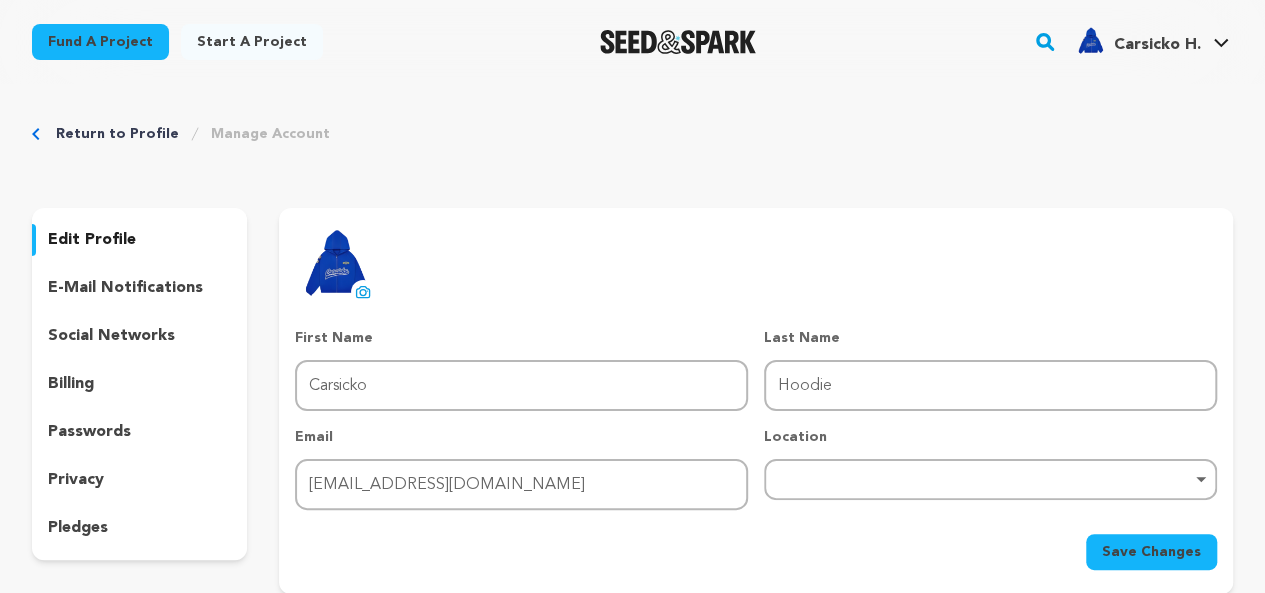 click on "Manage Account" at bounding box center (270, 134) 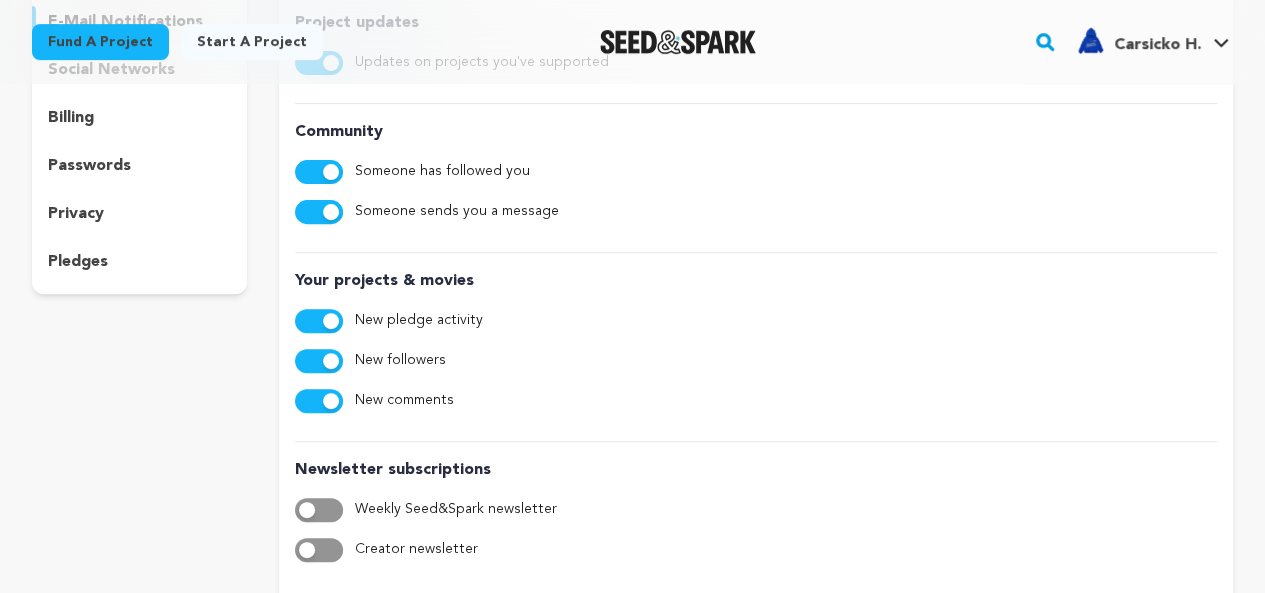 scroll, scrollTop: 0, scrollLeft: 0, axis: both 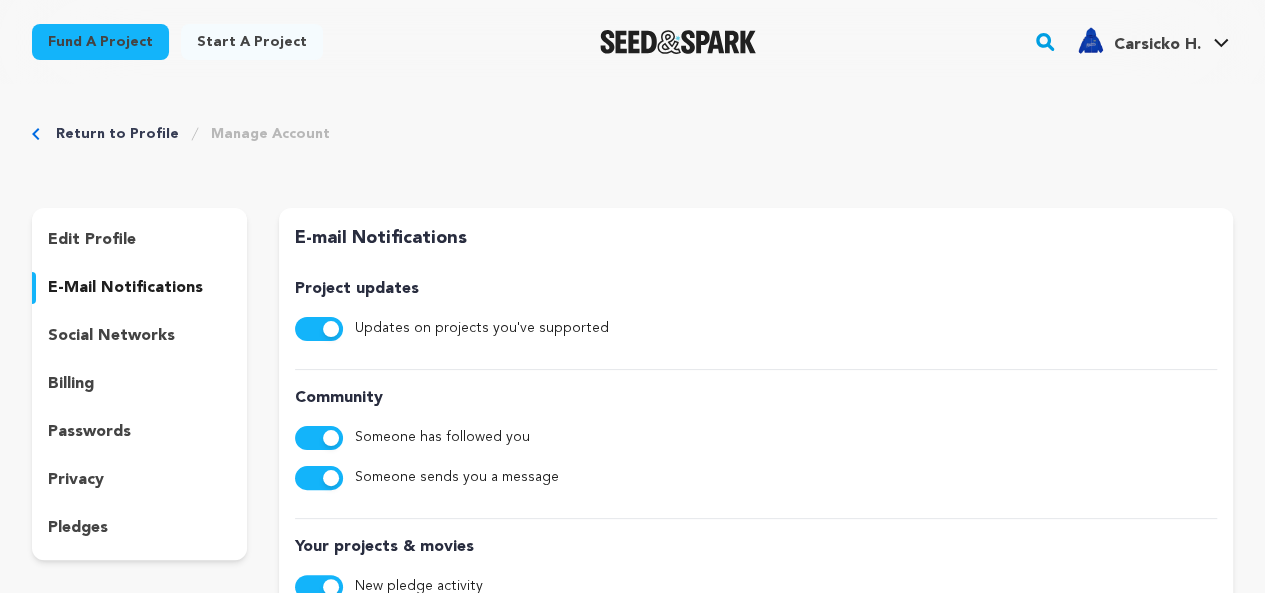 click on "social networks" at bounding box center [111, 336] 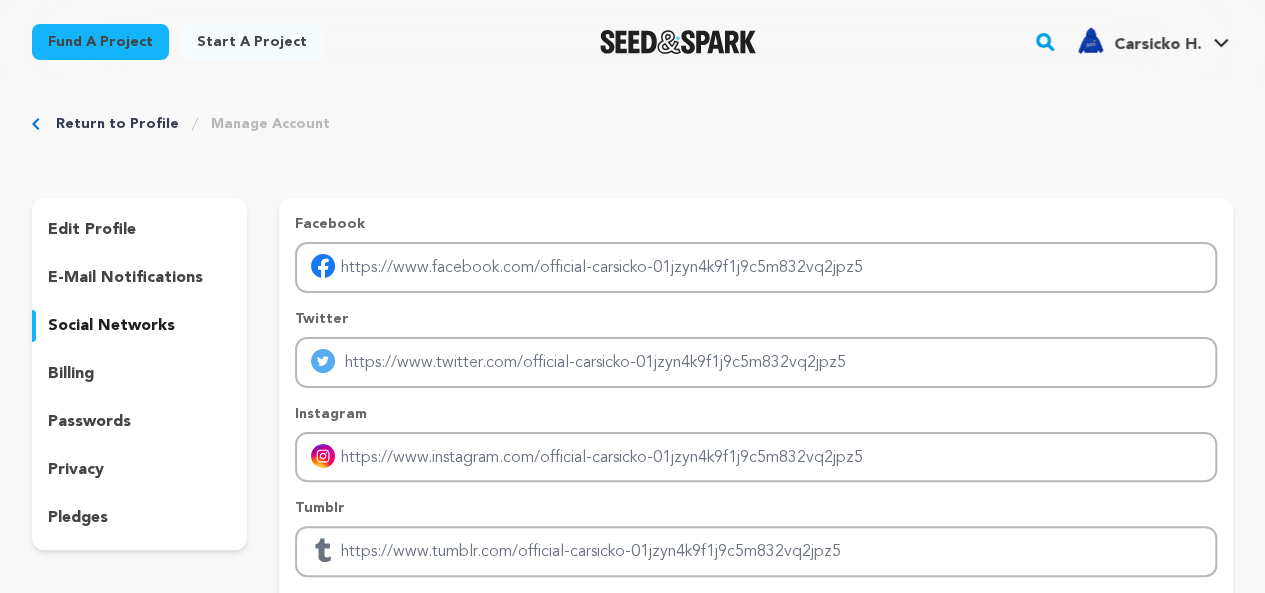scroll, scrollTop: 266, scrollLeft: 0, axis: vertical 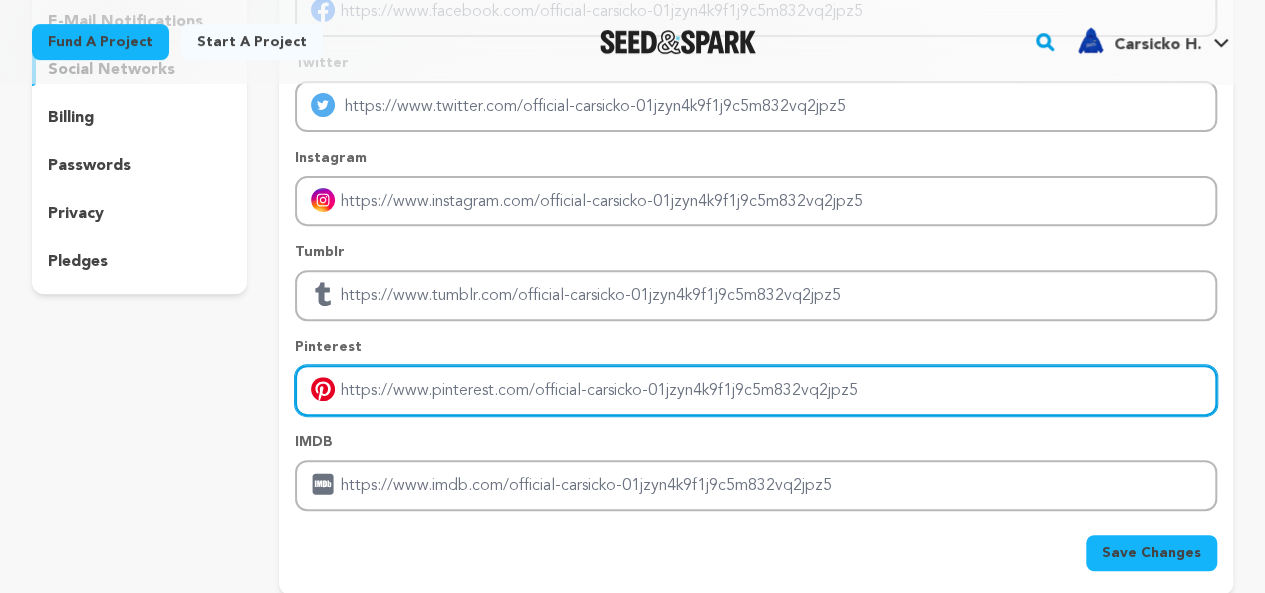 click at bounding box center (756, 390) 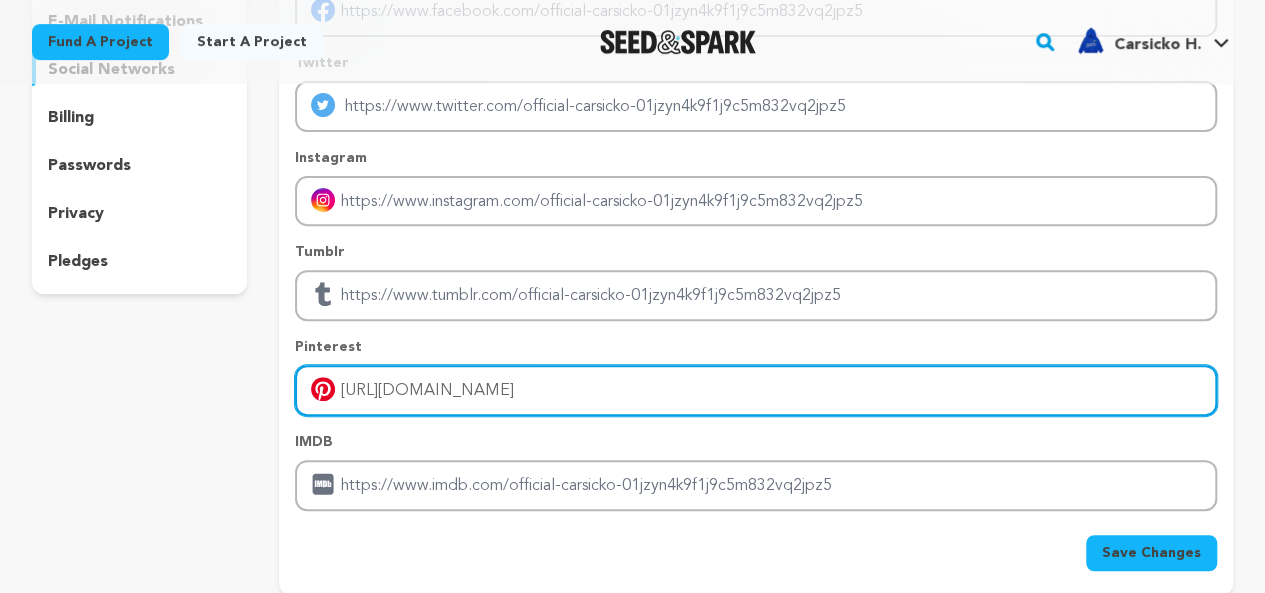 type on "http://uk-carsicko.com/product-category/carsicko-hoodies/" 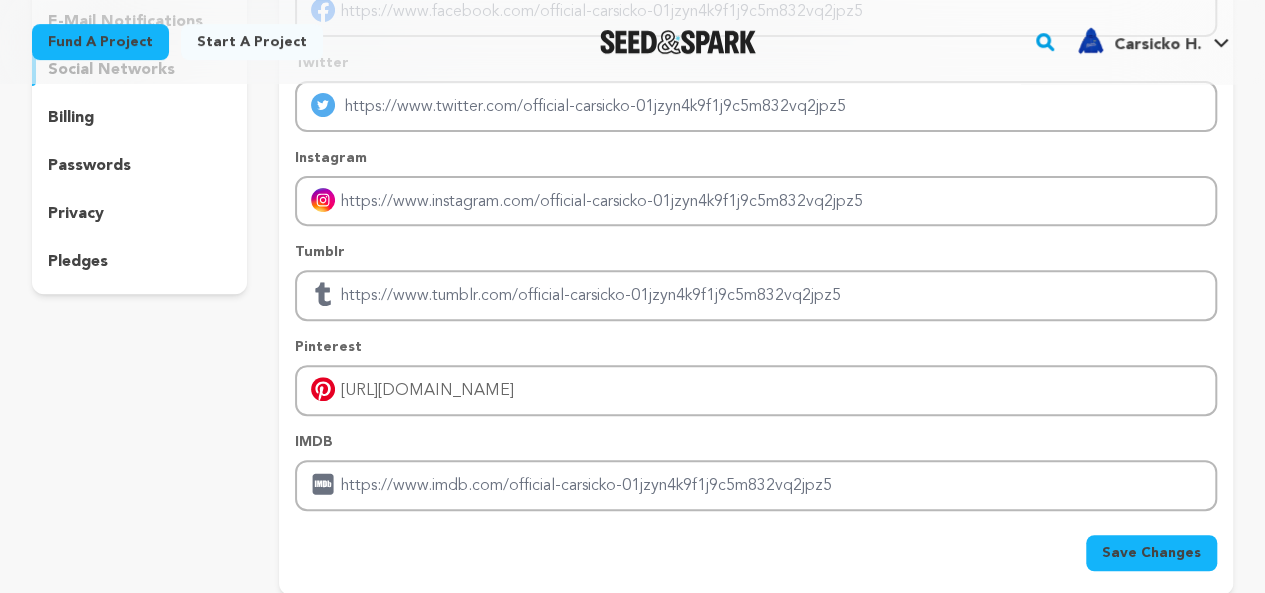 click on "Save Changes" at bounding box center (1151, 553) 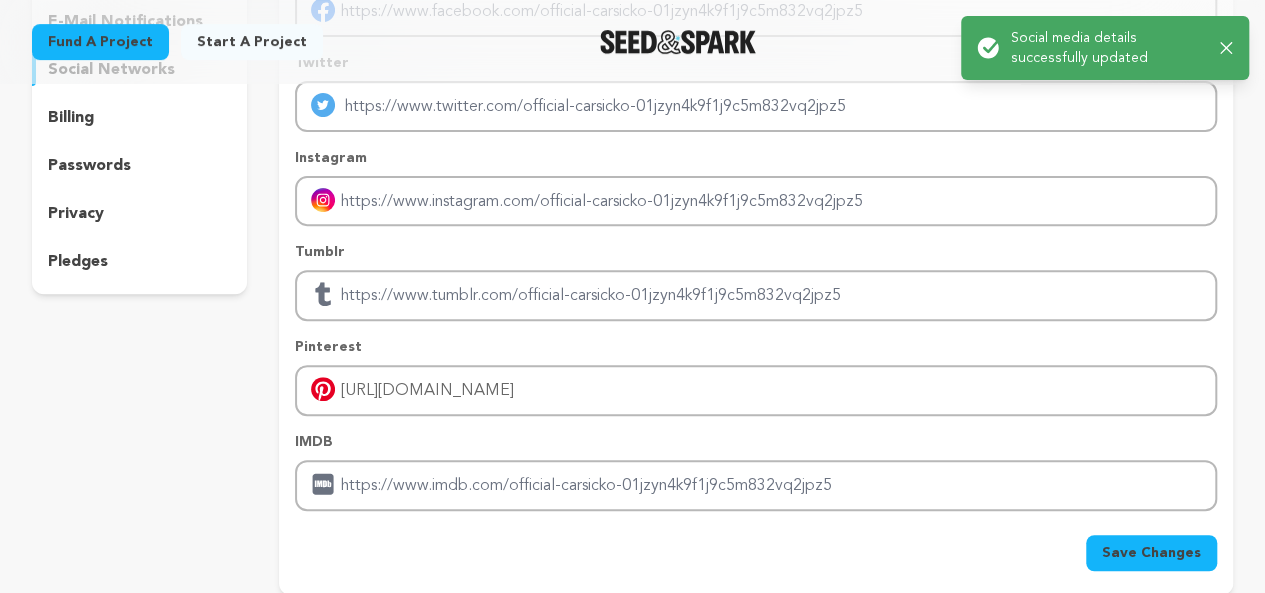 click 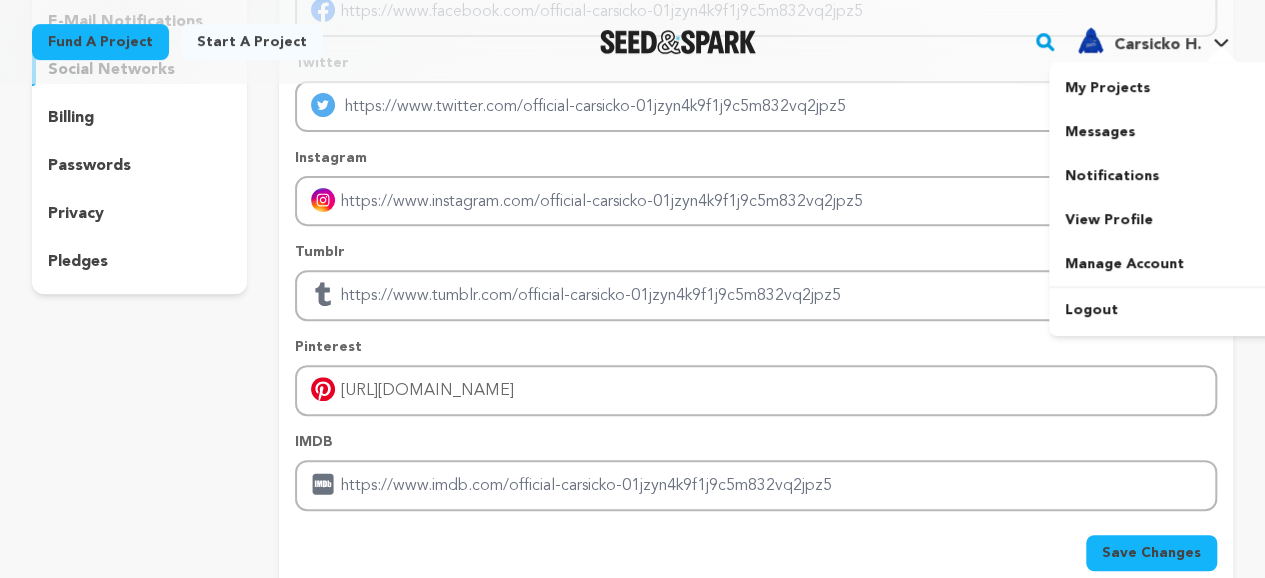 click on "Carsicko  H." at bounding box center [1157, 45] 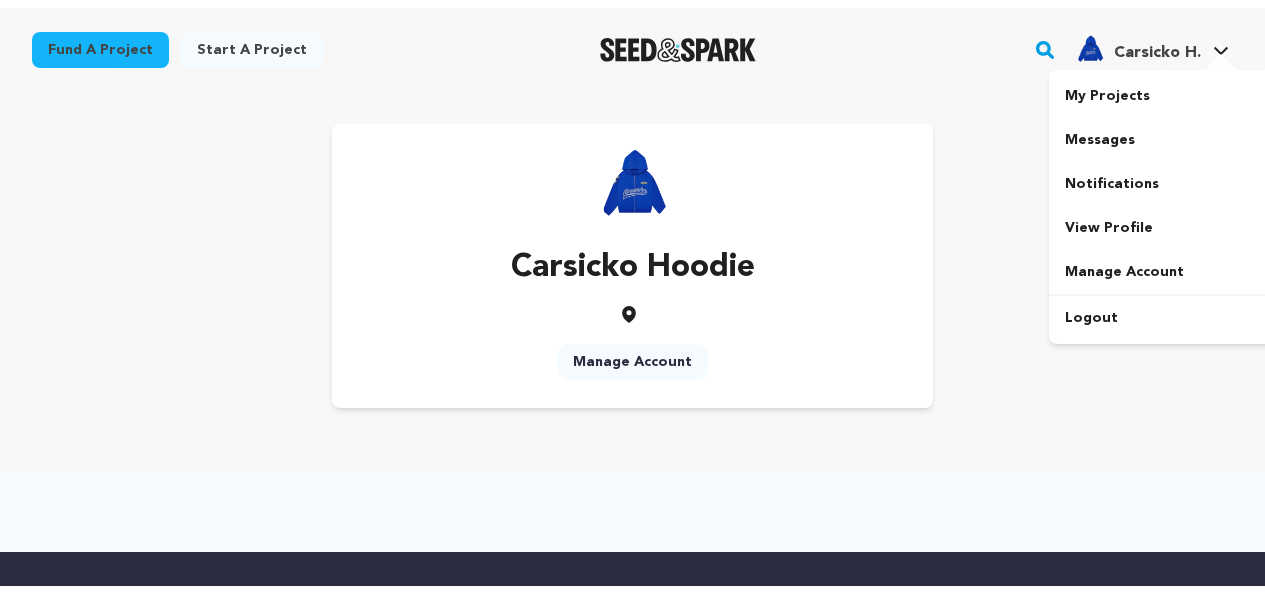 scroll, scrollTop: 0, scrollLeft: 0, axis: both 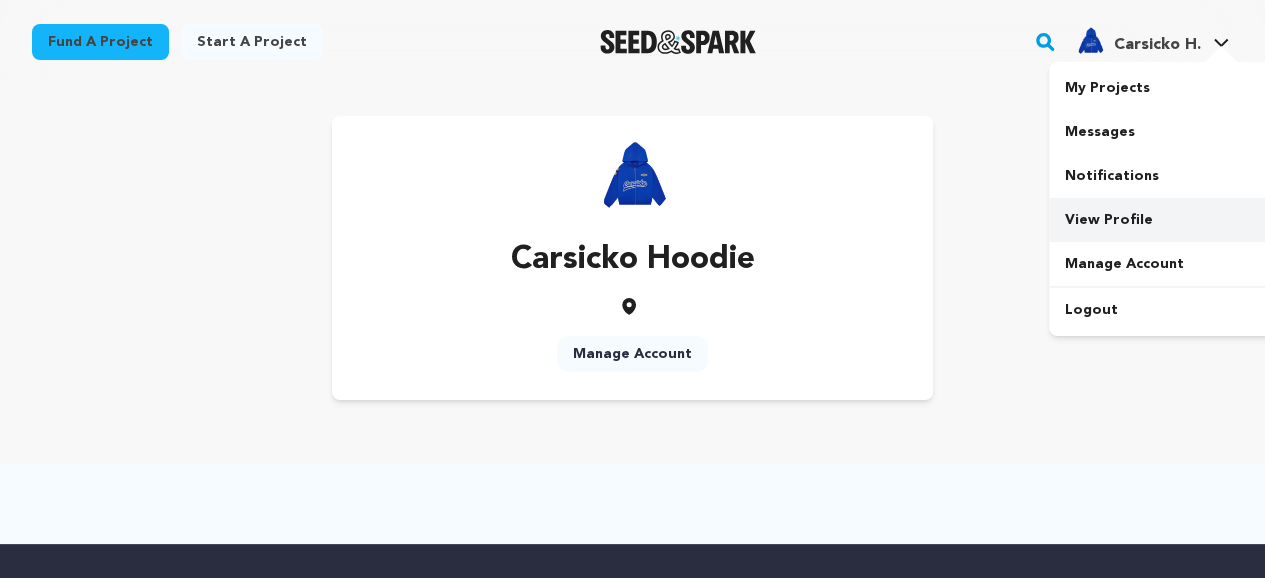 click on "View Profile" at bounding box center [1161, 220] 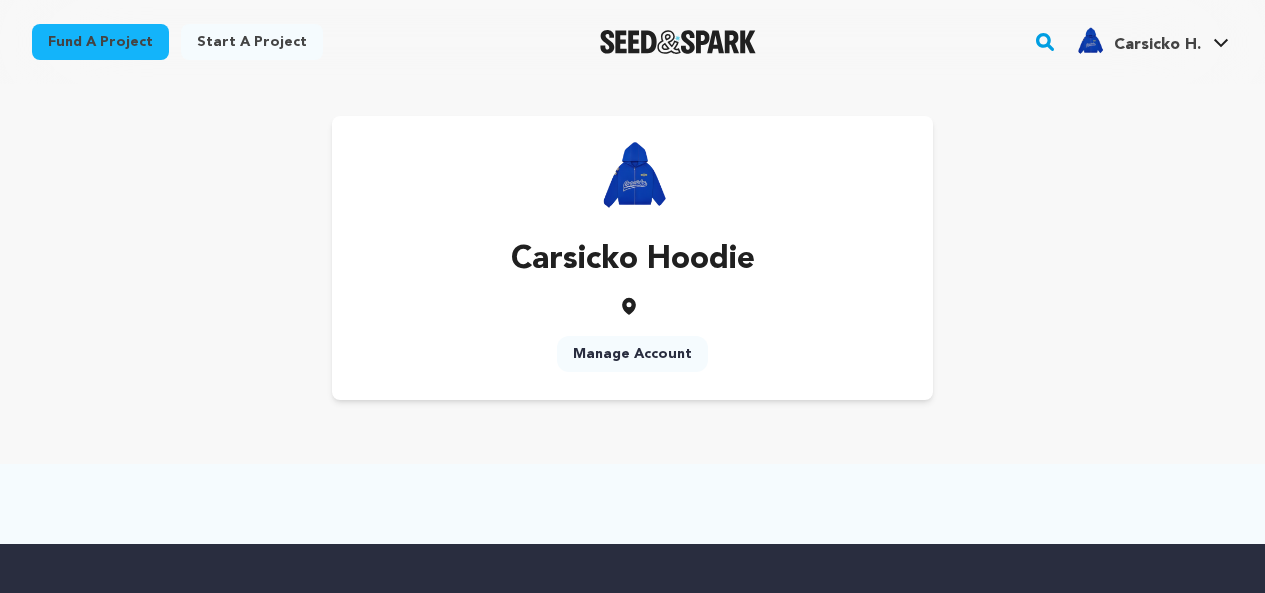 scroll, scrollTop: 0, scrollLeft: 0, axis: both 